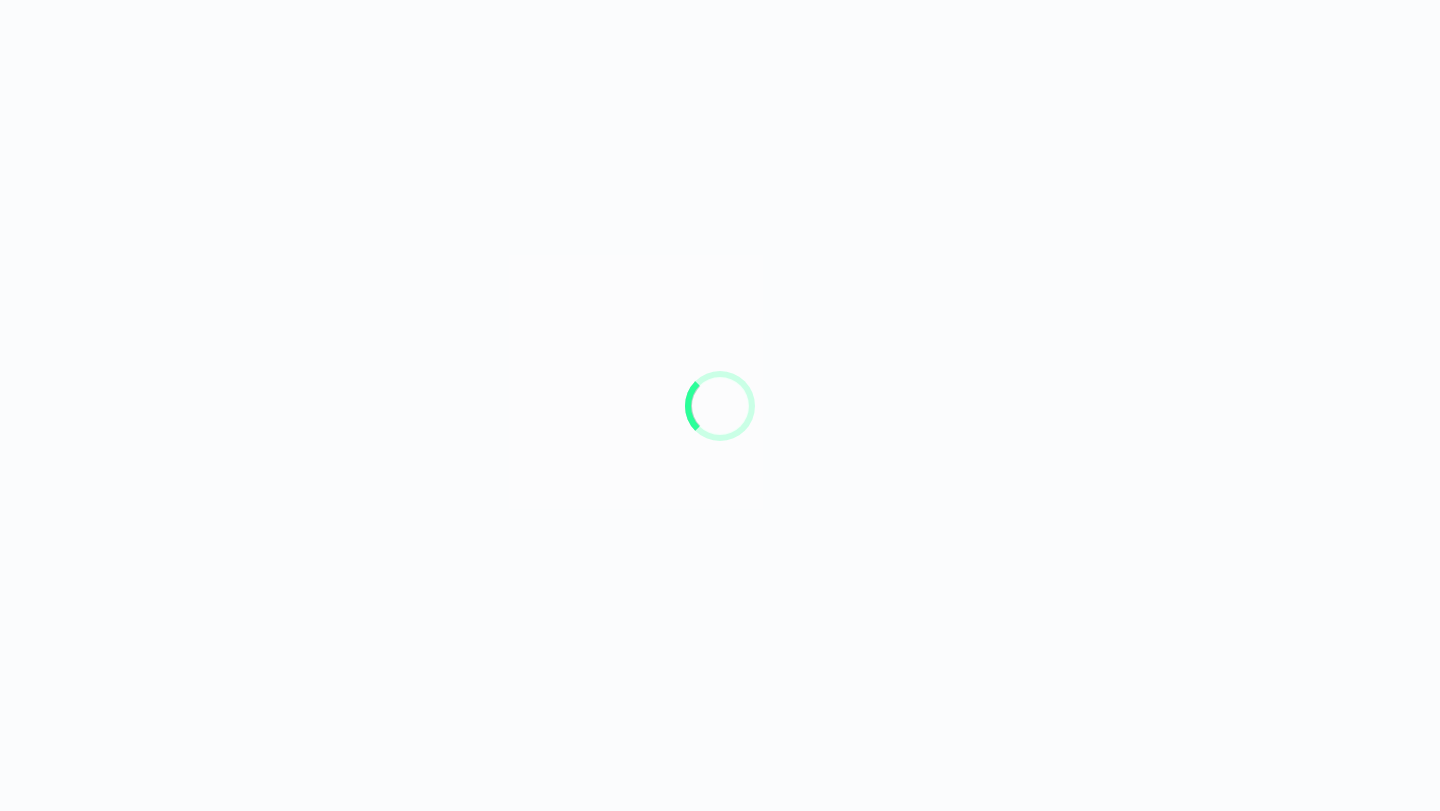 scroll, scrollTop: 0, scrollLeft: 0, axis: both 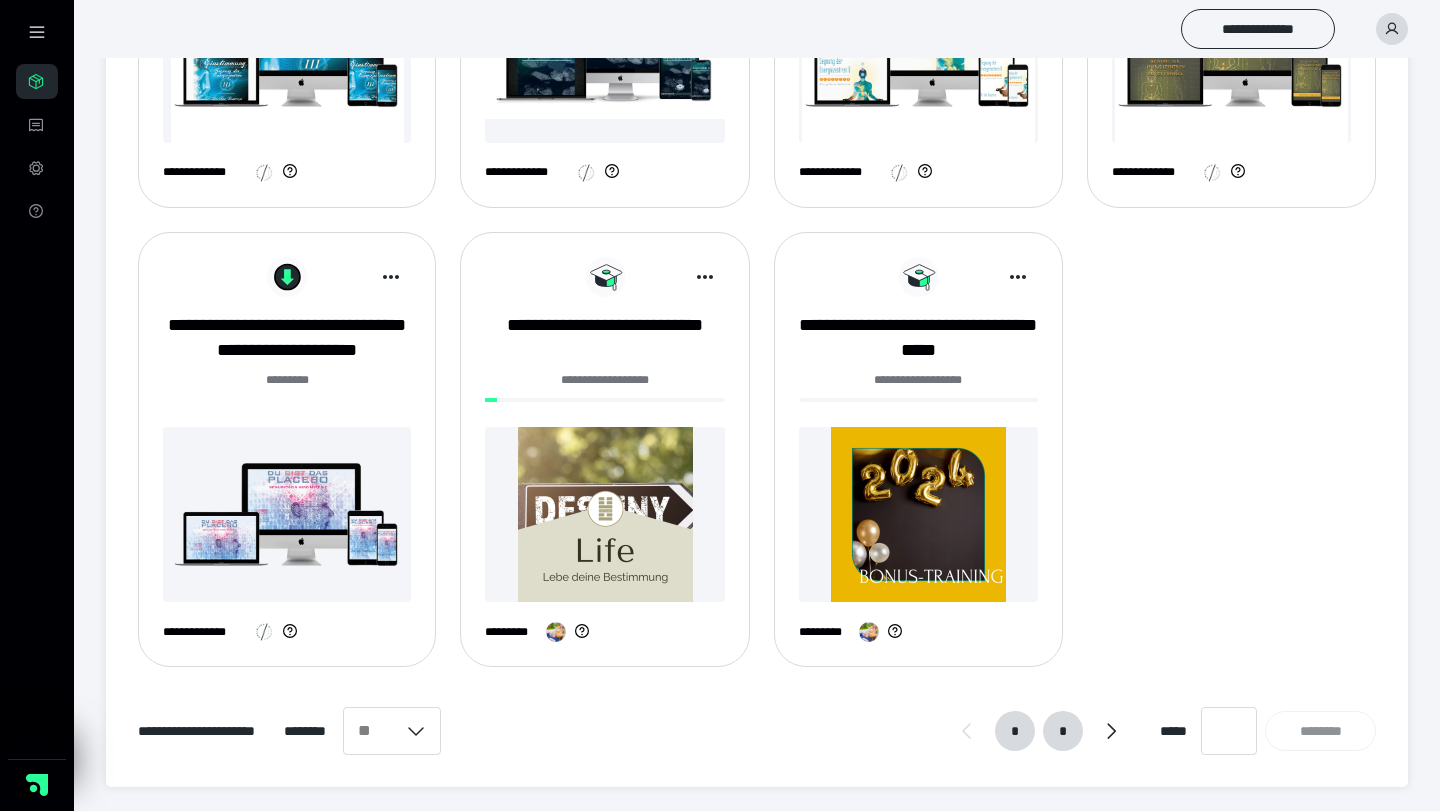click on "*" at bounding box center [1063, 731] 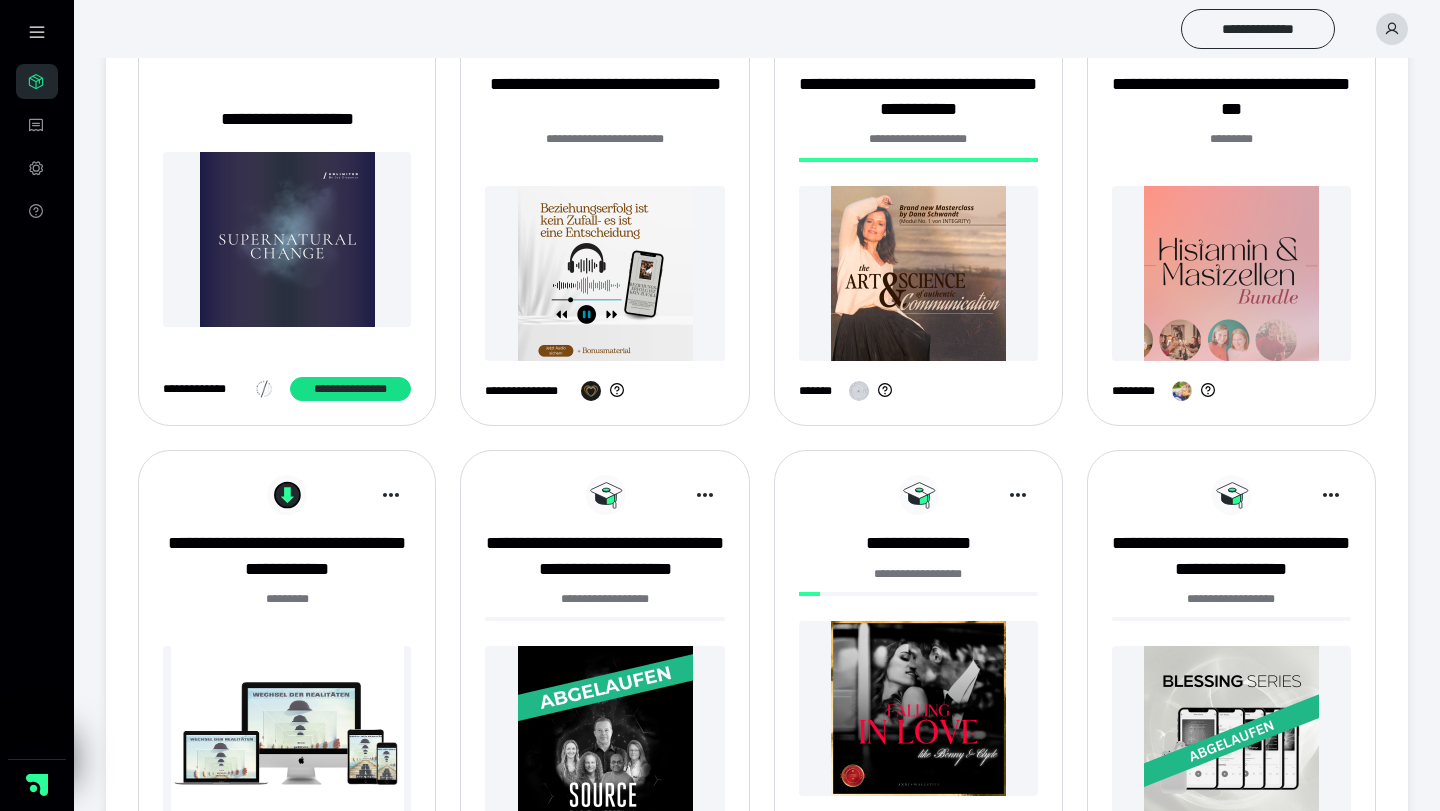 scroll, scrollTop: 384, scrollLeft: 0, axis: vertical 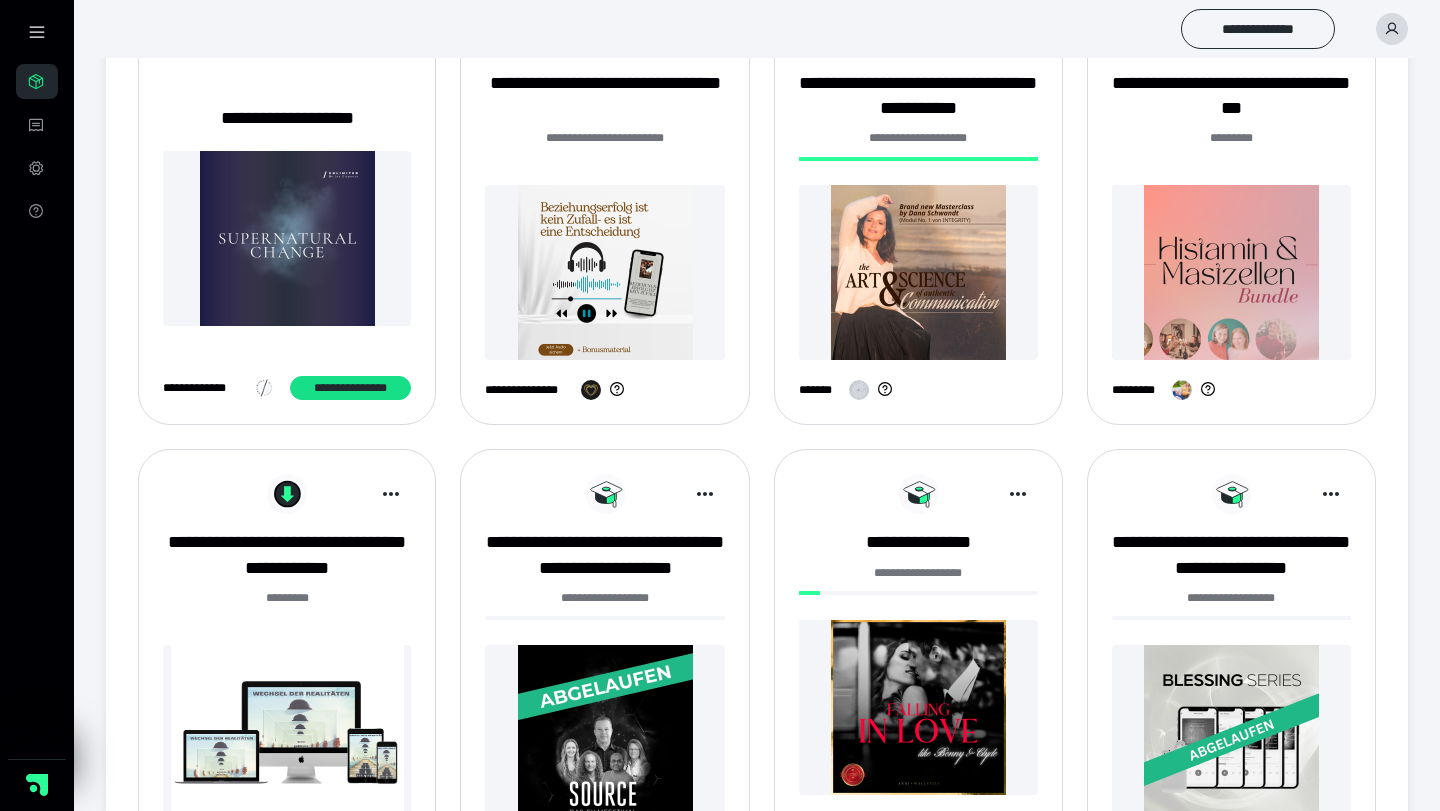 click at bounding box center [1231, 272] 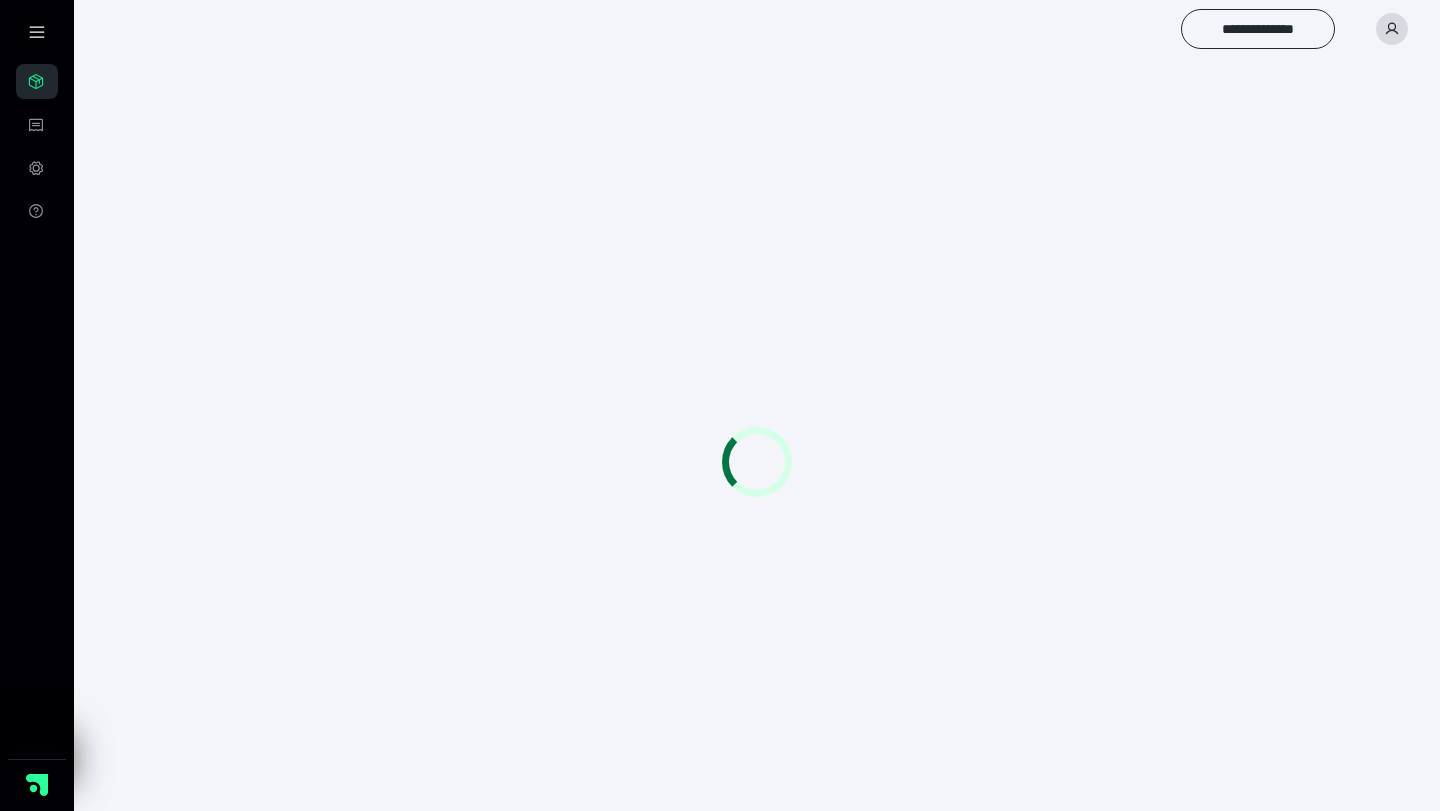 scroll, scrollTop: 0, scrollLeft: 0, axis: both 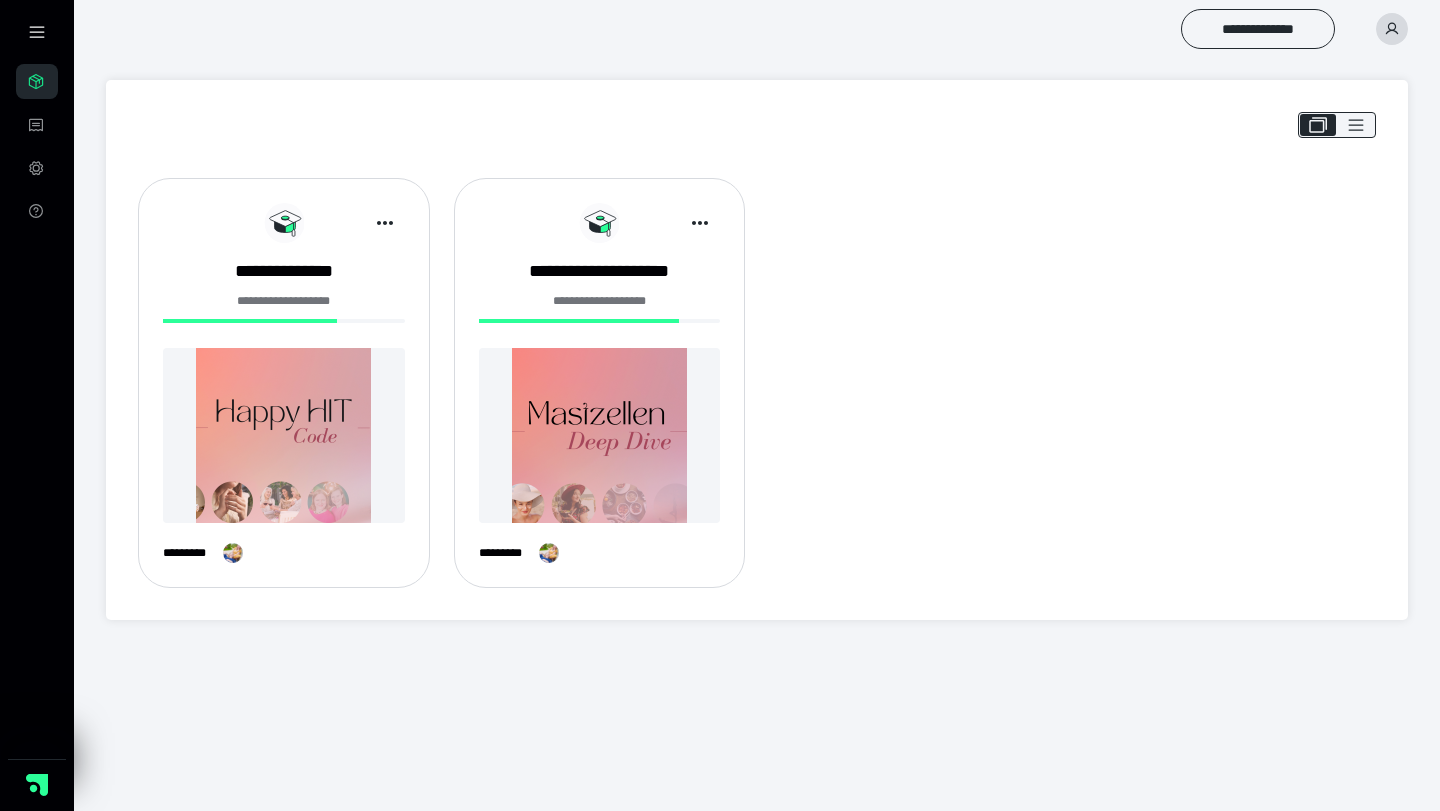 click at bounding box center (600, 435) 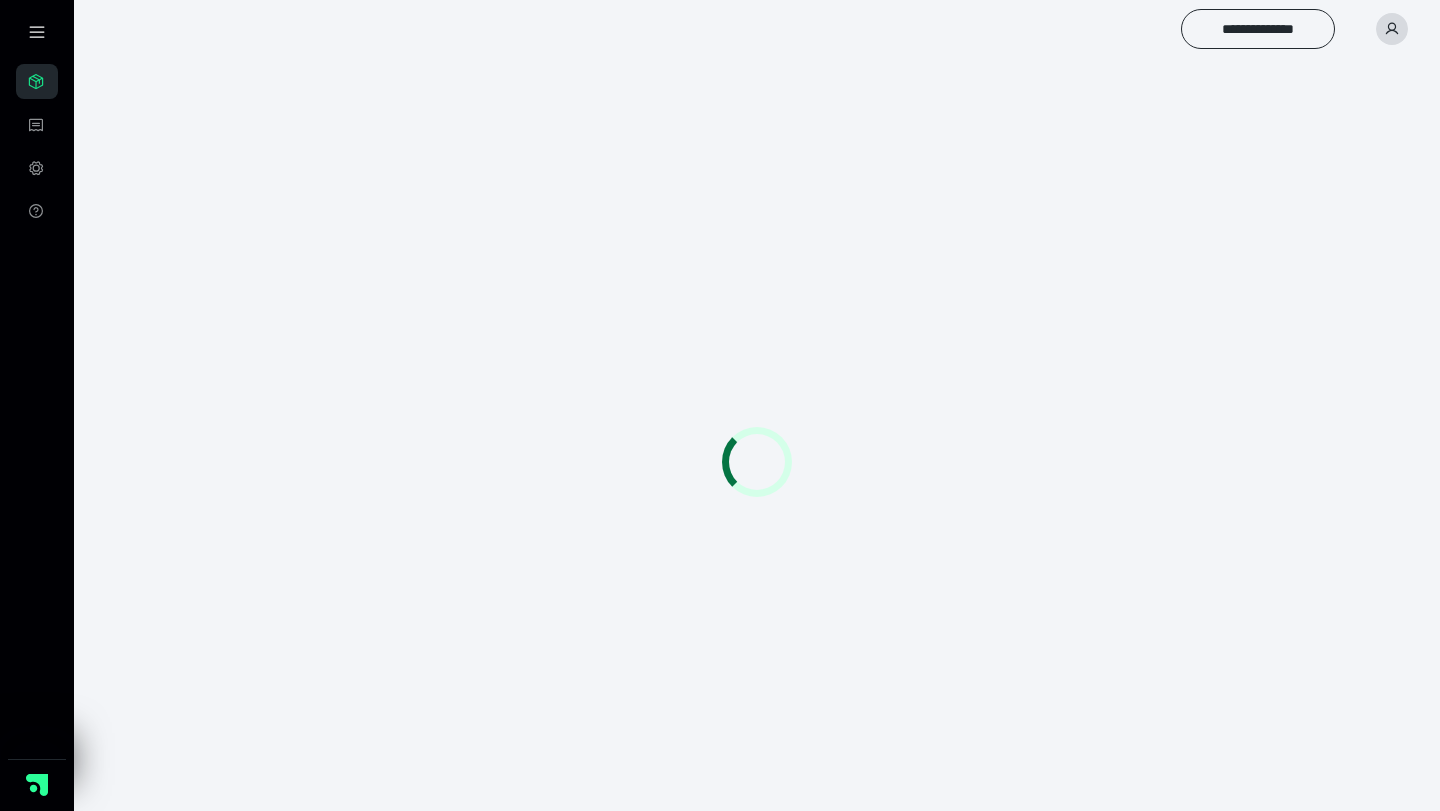 scroll, scrollTop: 0, scrollLeft: 0, axis: both 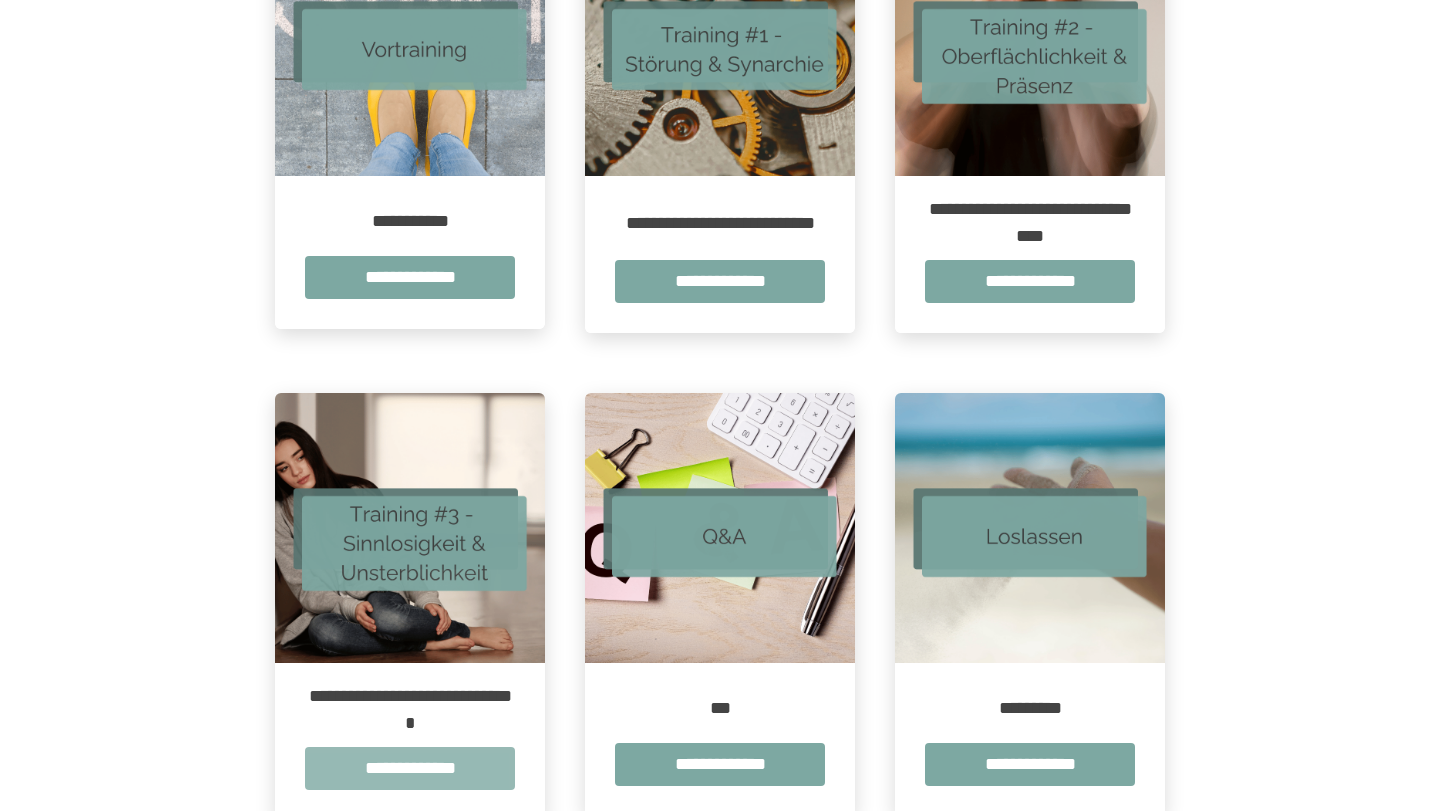 click on "**********" at bounding box center (410, 768) 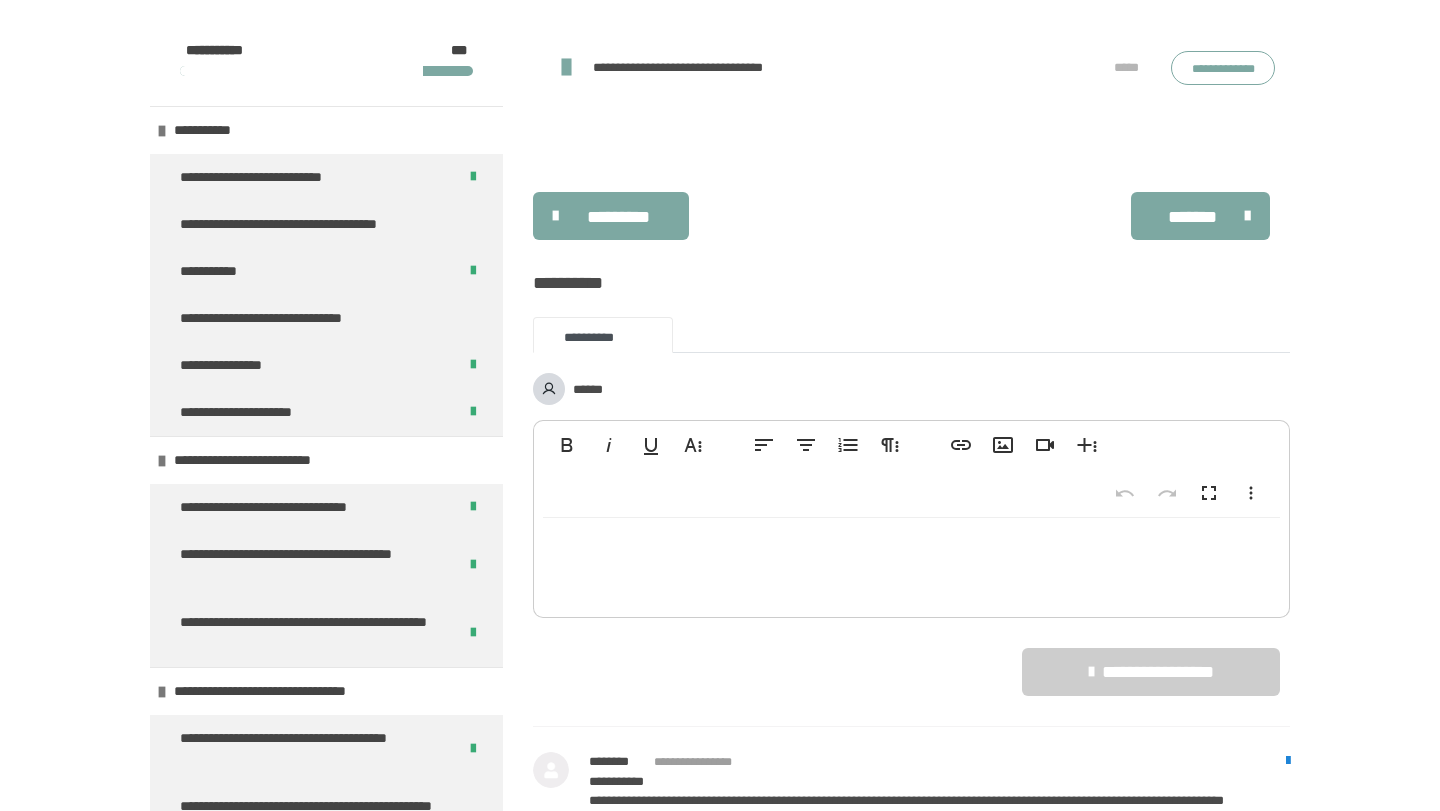 scroll, scrollTop: 1233, scrollLeft: 0, axis: vertical 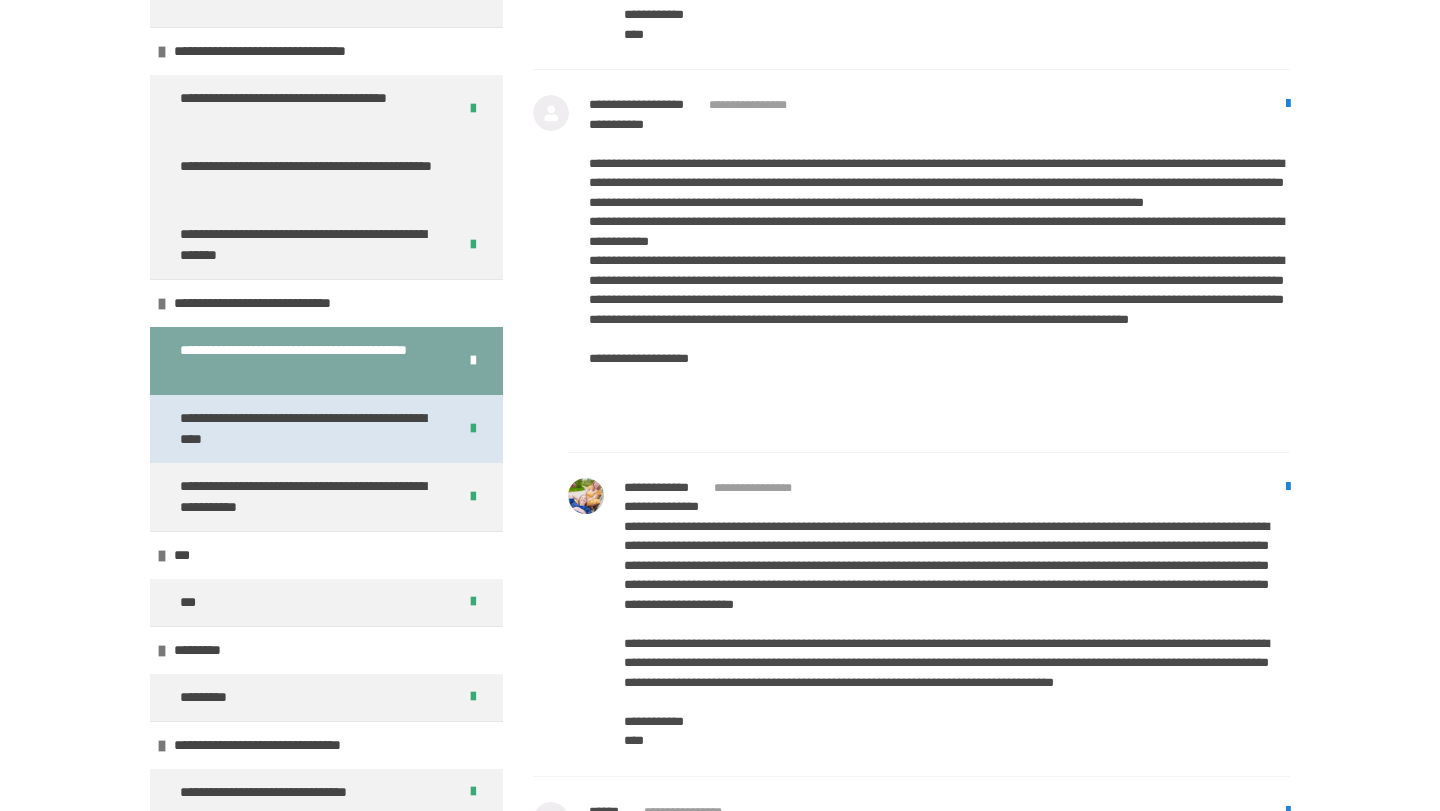 click on "**********" at bounding box center [310, 429] 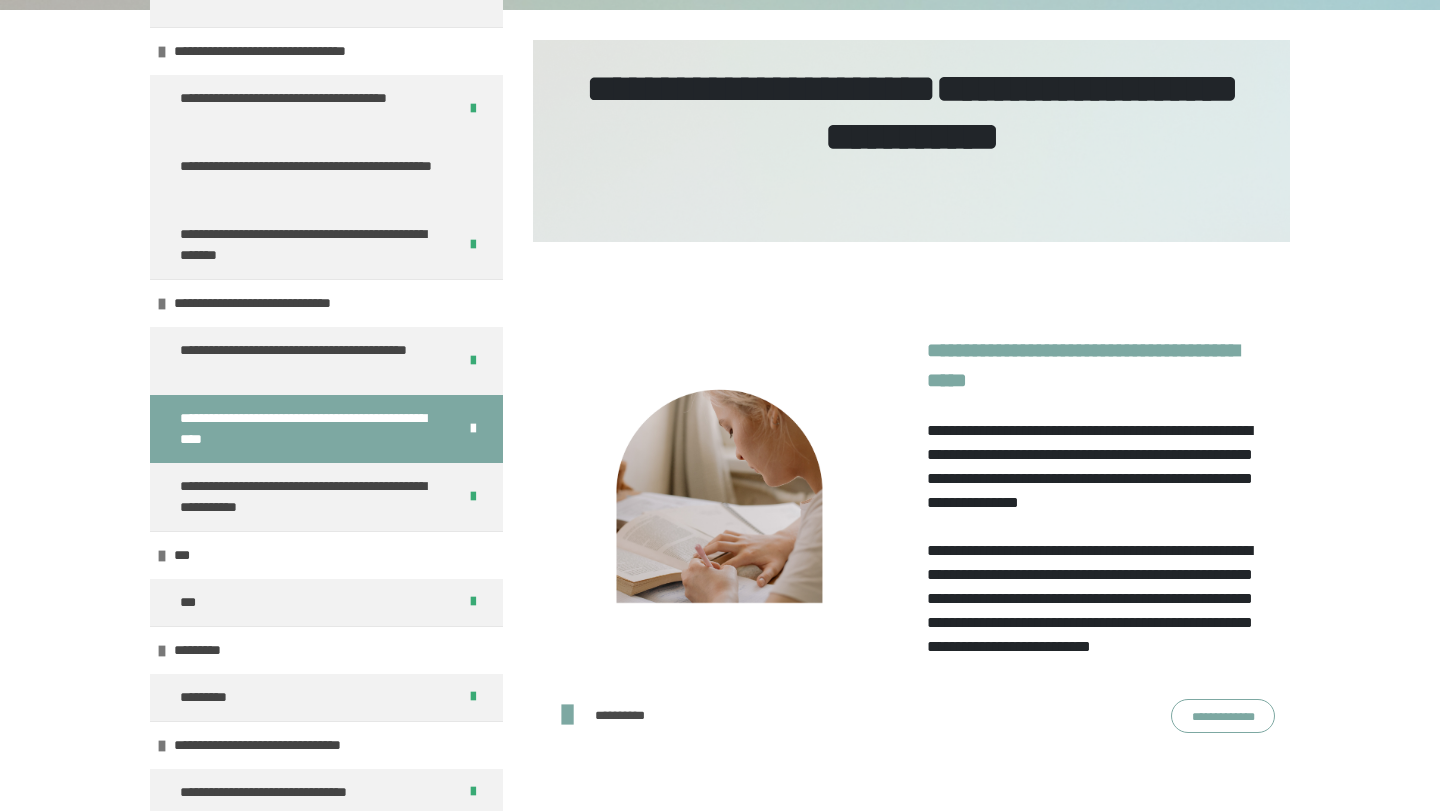 click on "**********" at bounding box center [1223, 716] 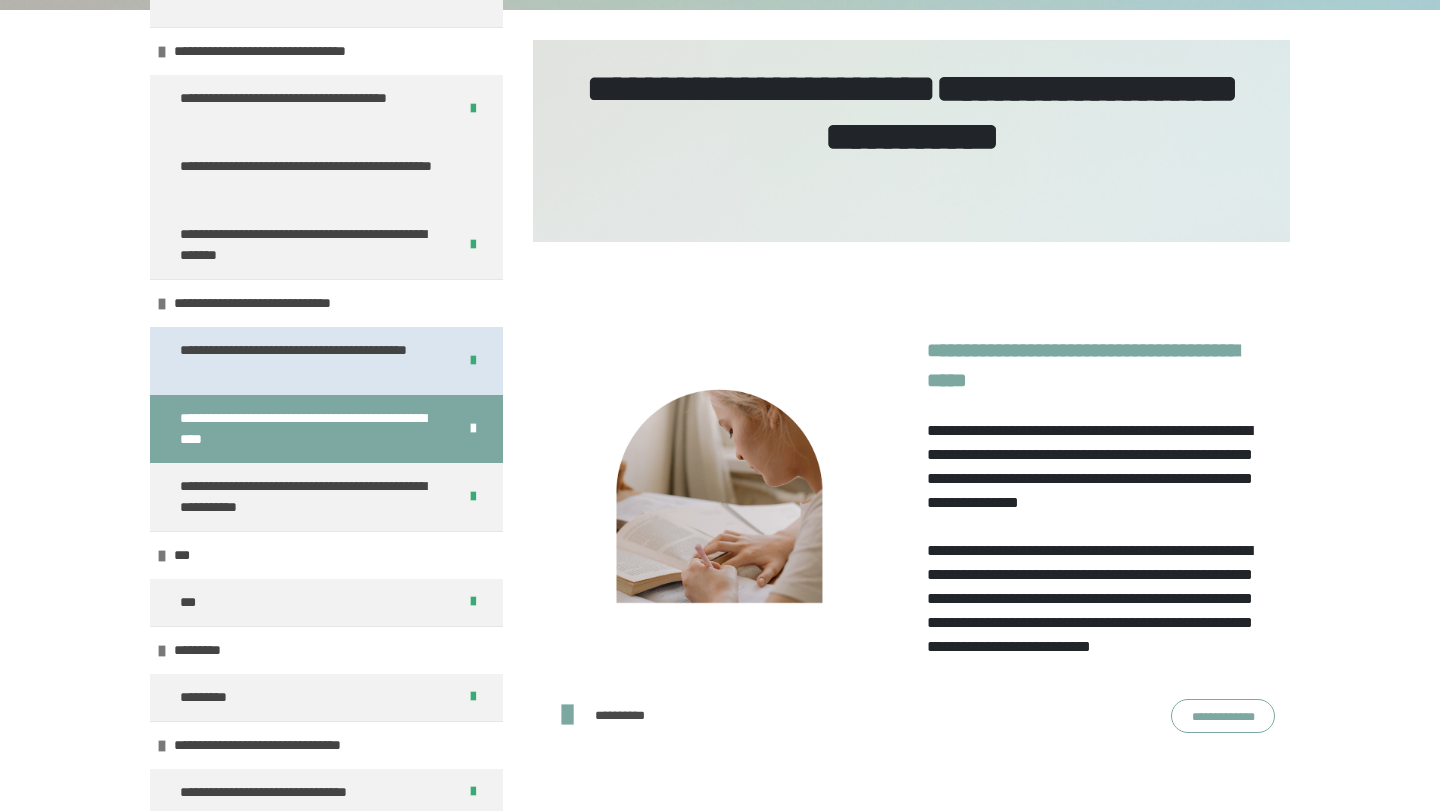 click on "**********" at bounding box center (310, 361) 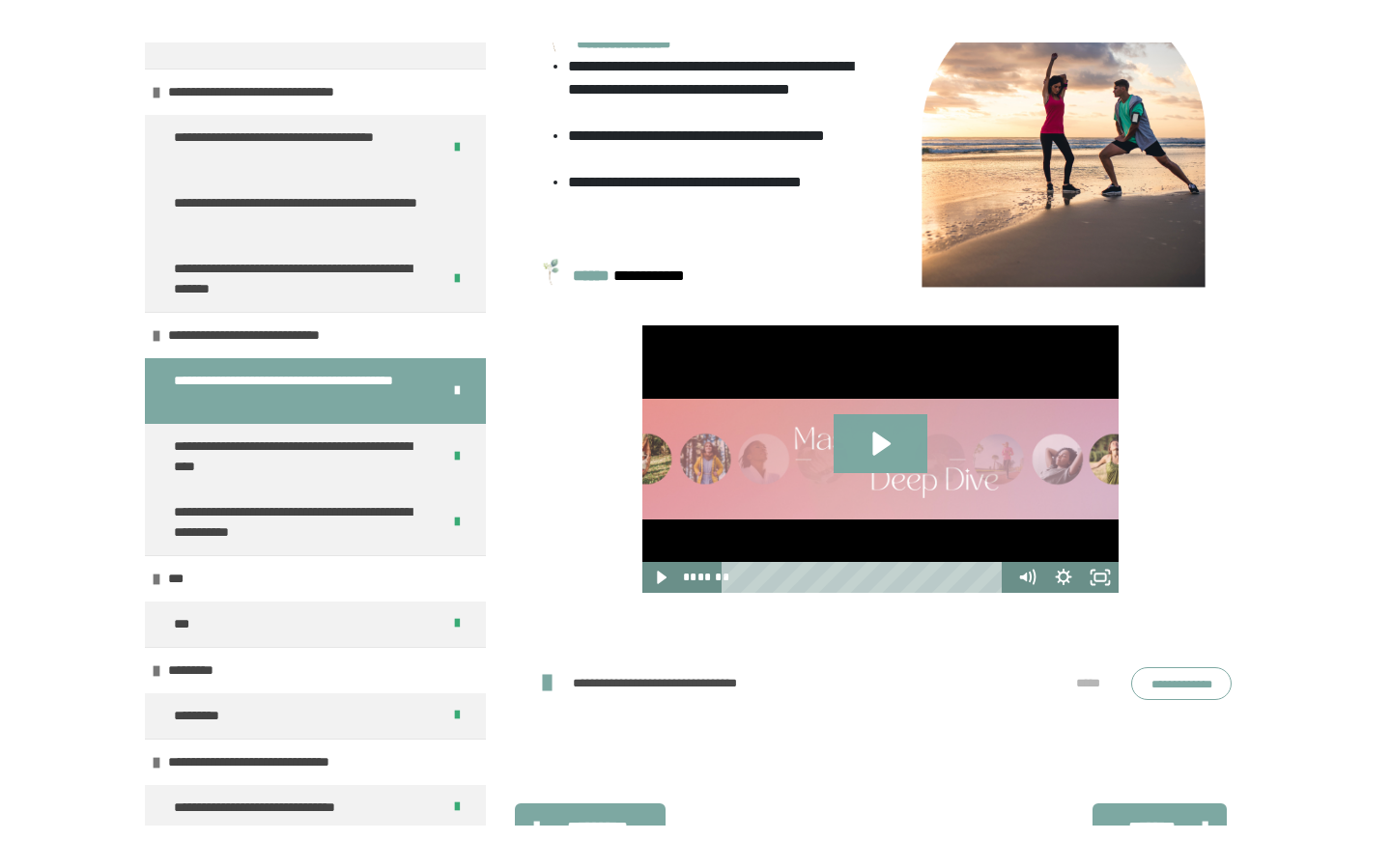 scroll, scrollTop: 625, scrollLeft: 0, axis: vertical 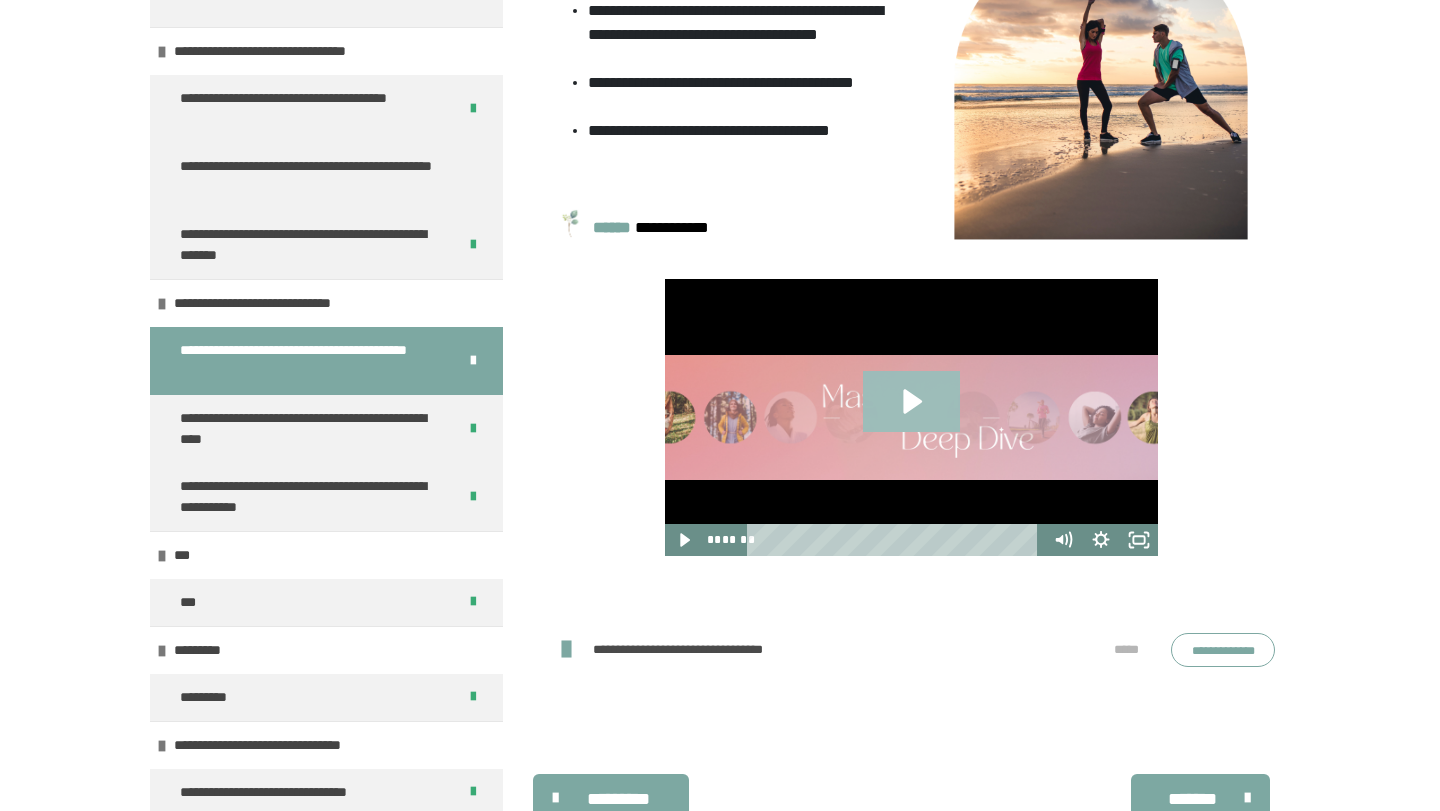 click 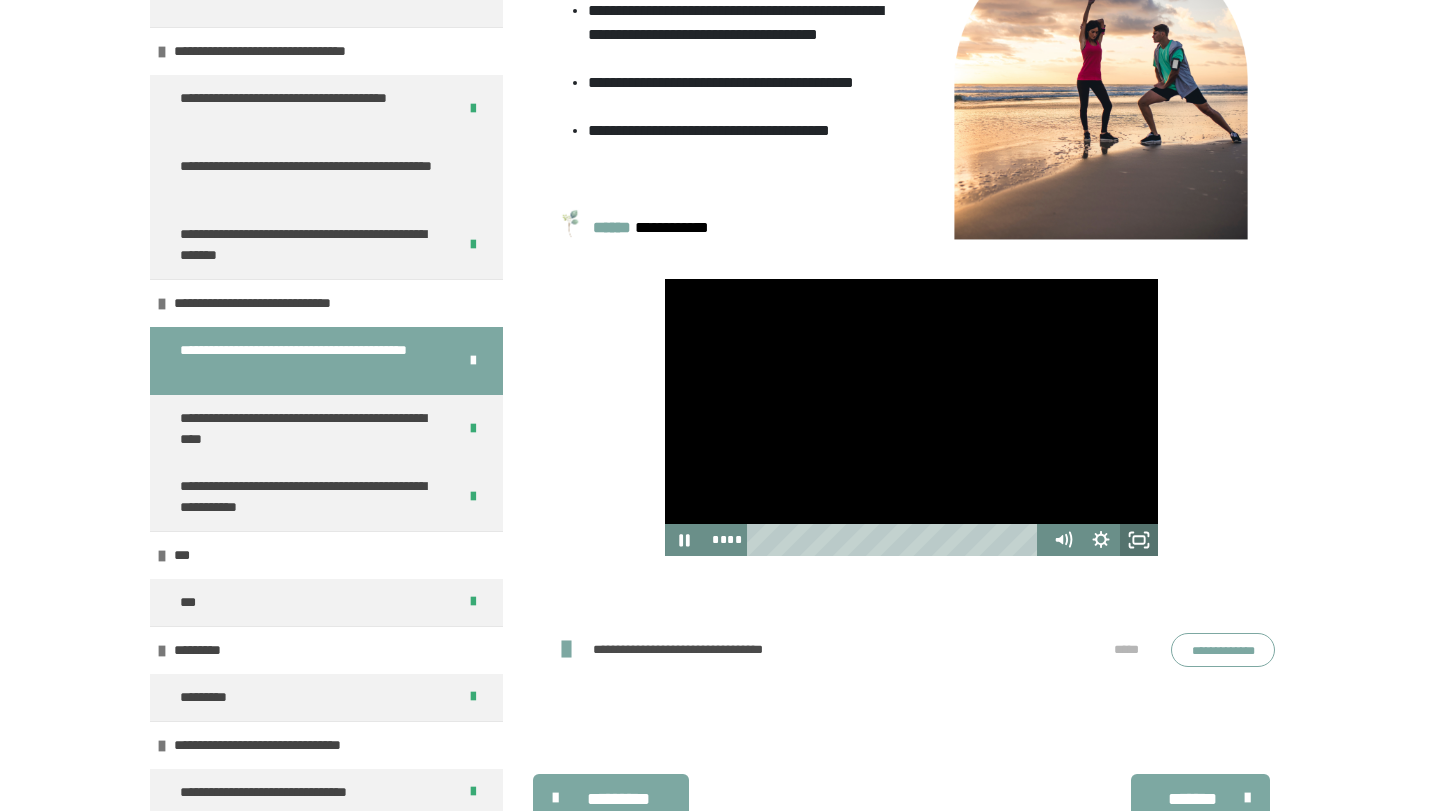 click 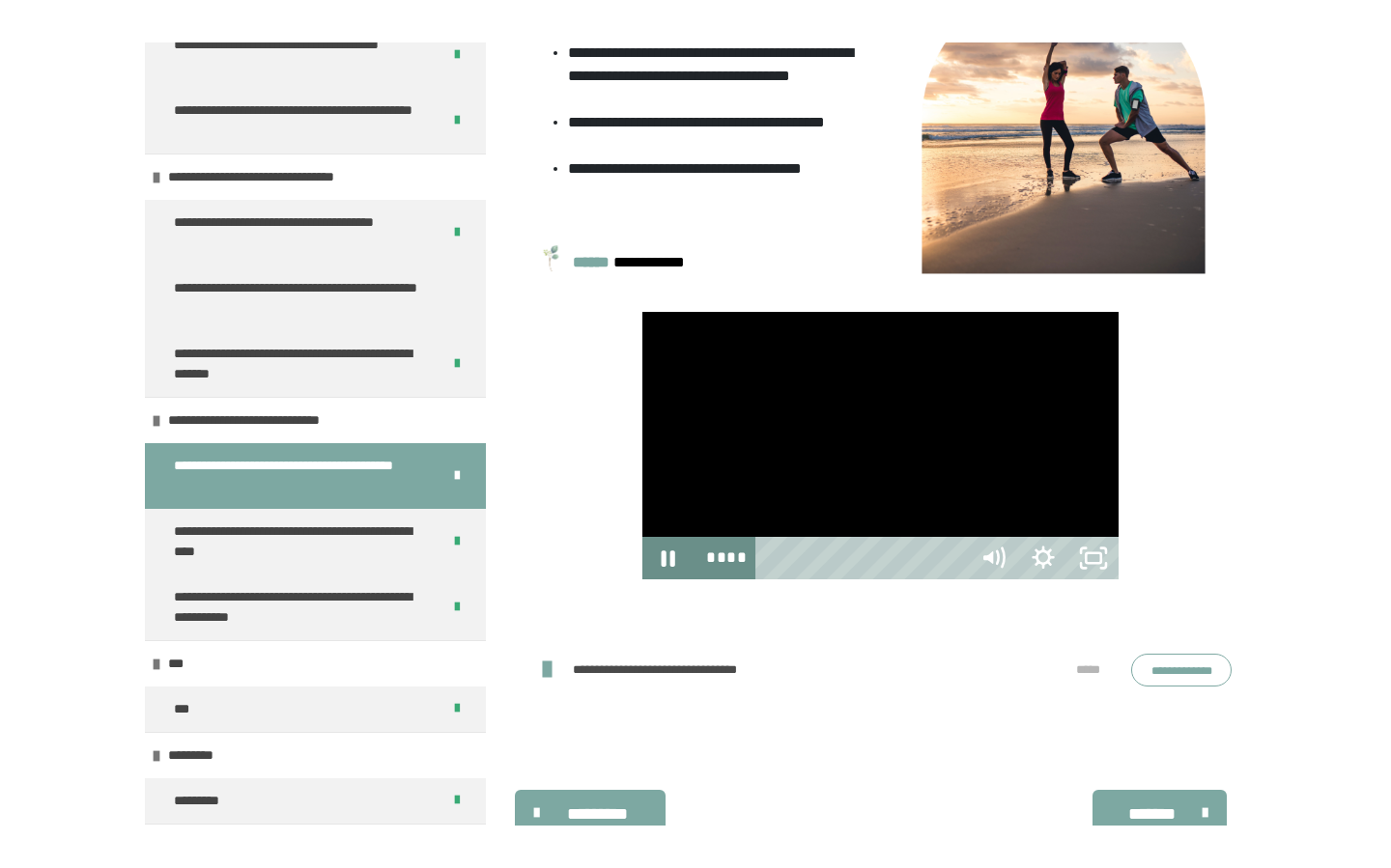 scroll, scrollTop: 533, scrollLeft: 0, axis: vertical 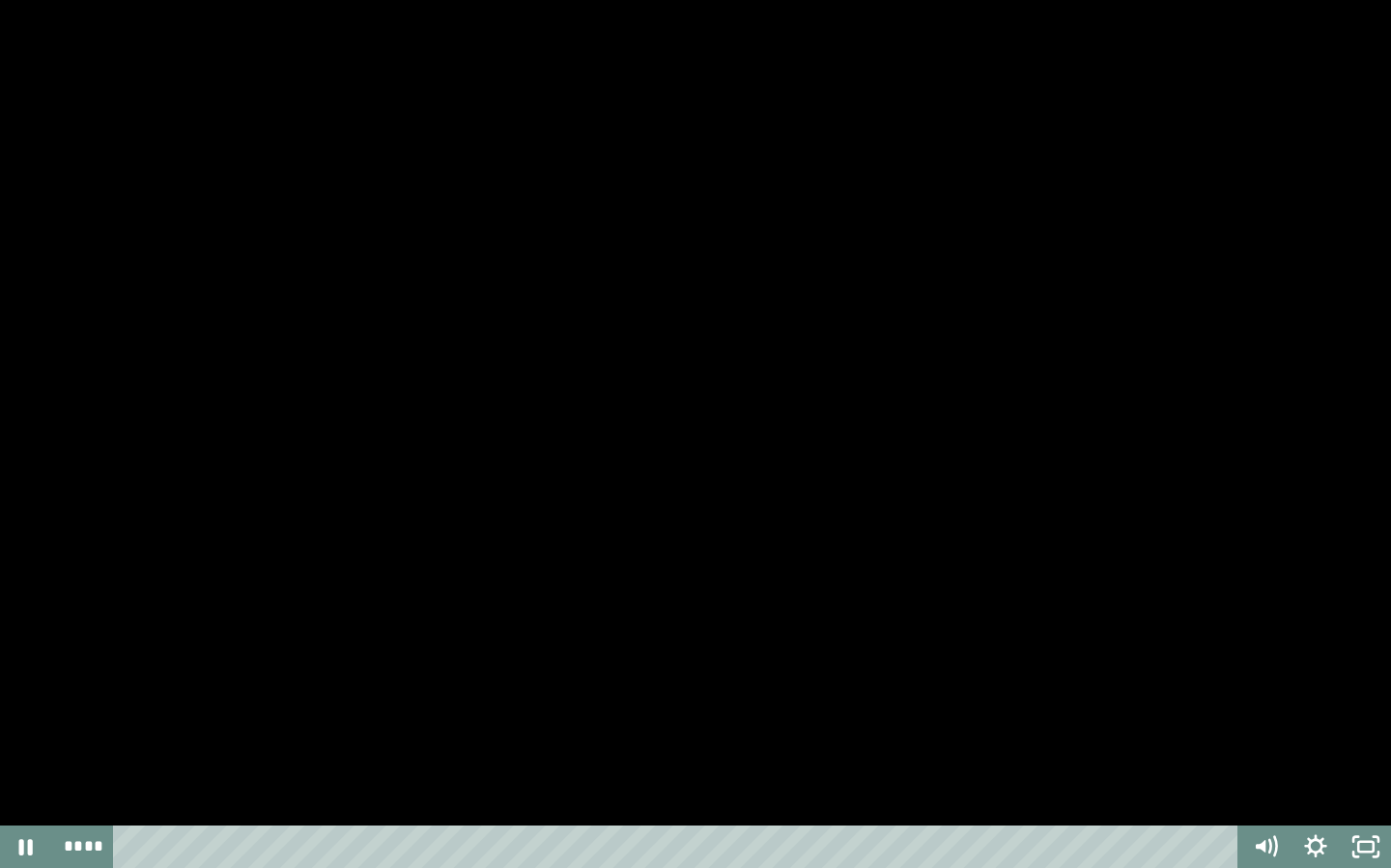 click at bounding box center (679, 847) 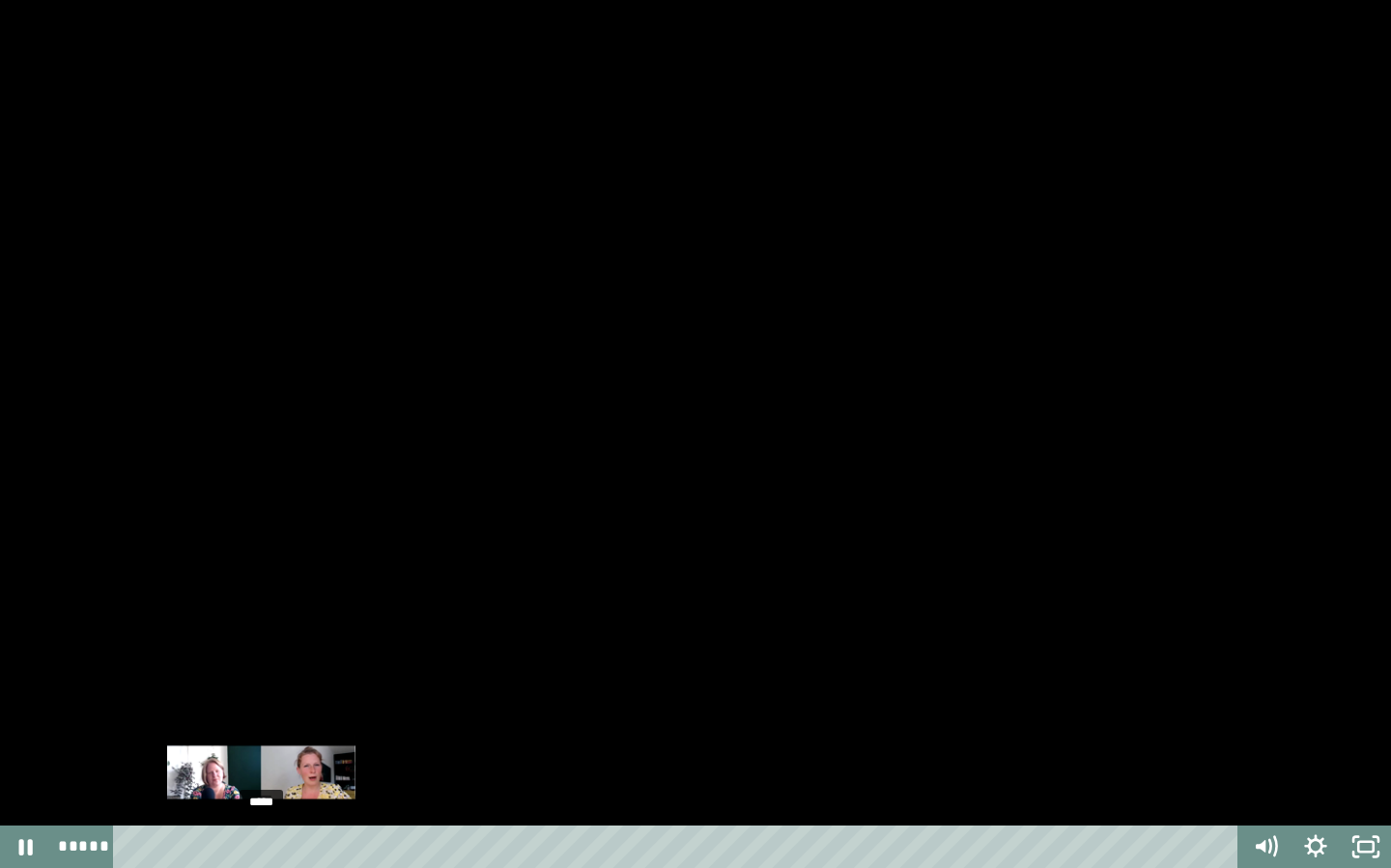 click on "*****" at bounding box center (679, 847) 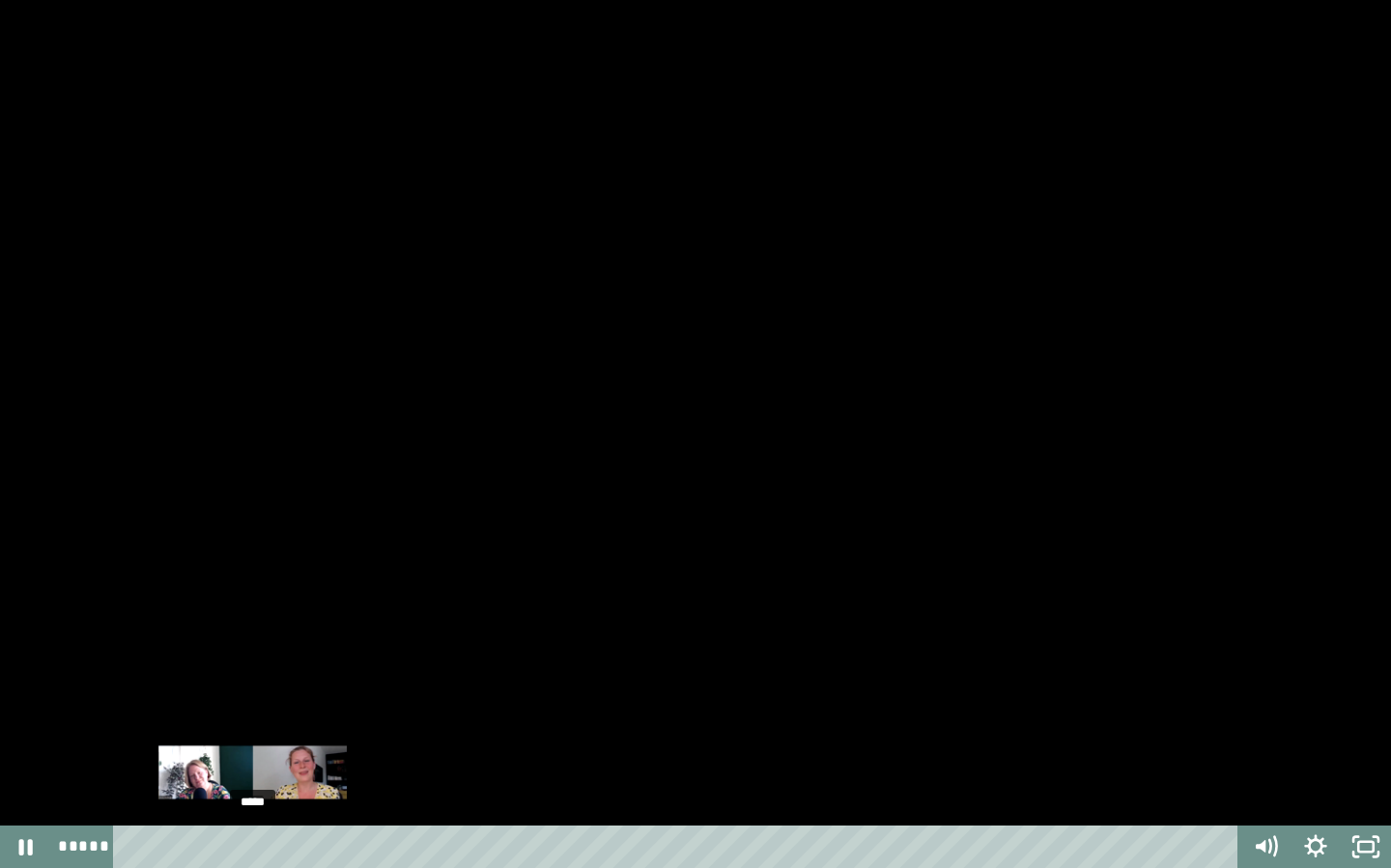 click on "*****" at bounding box center [679, 847] 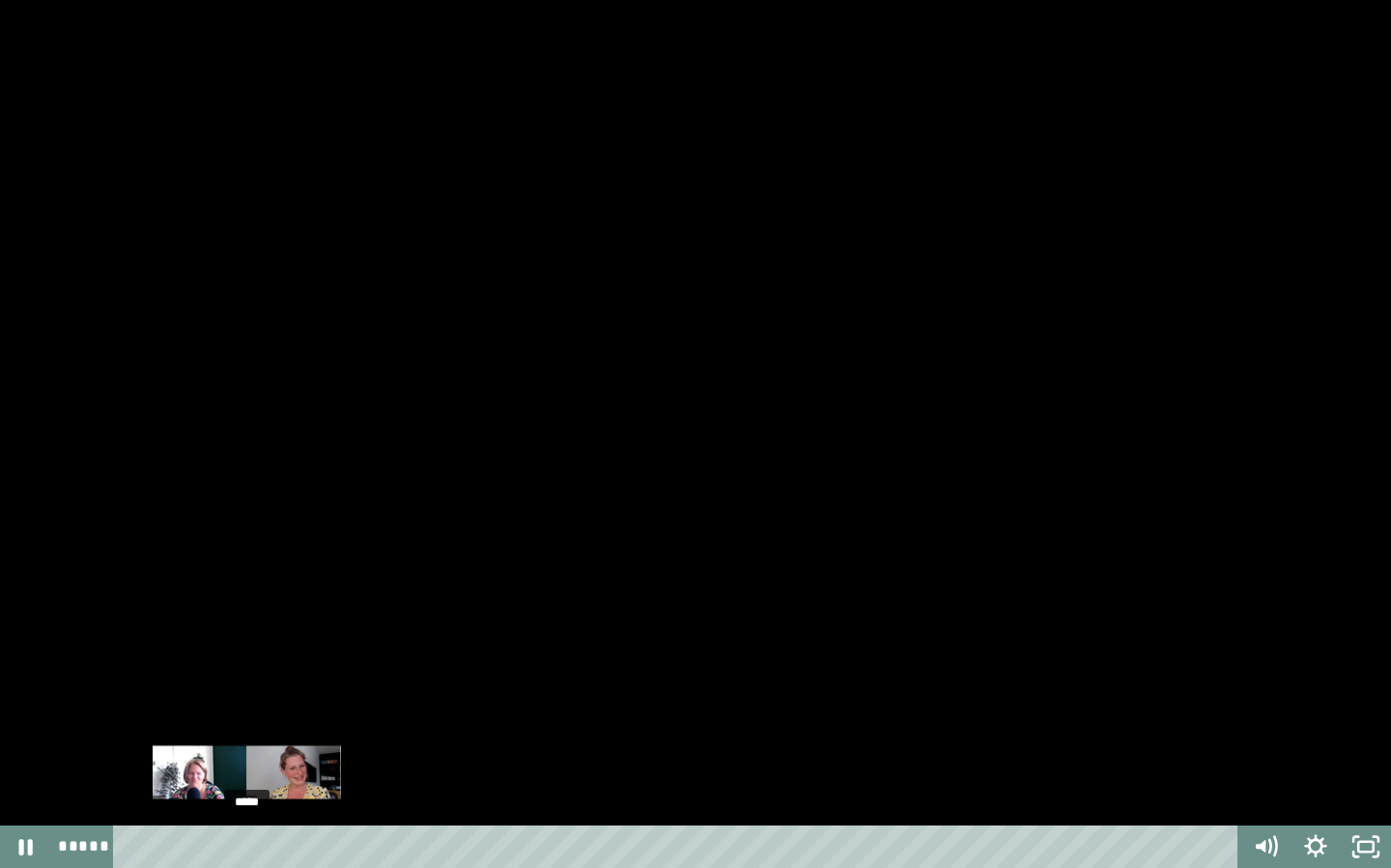 click at bounding box center [253, 847] 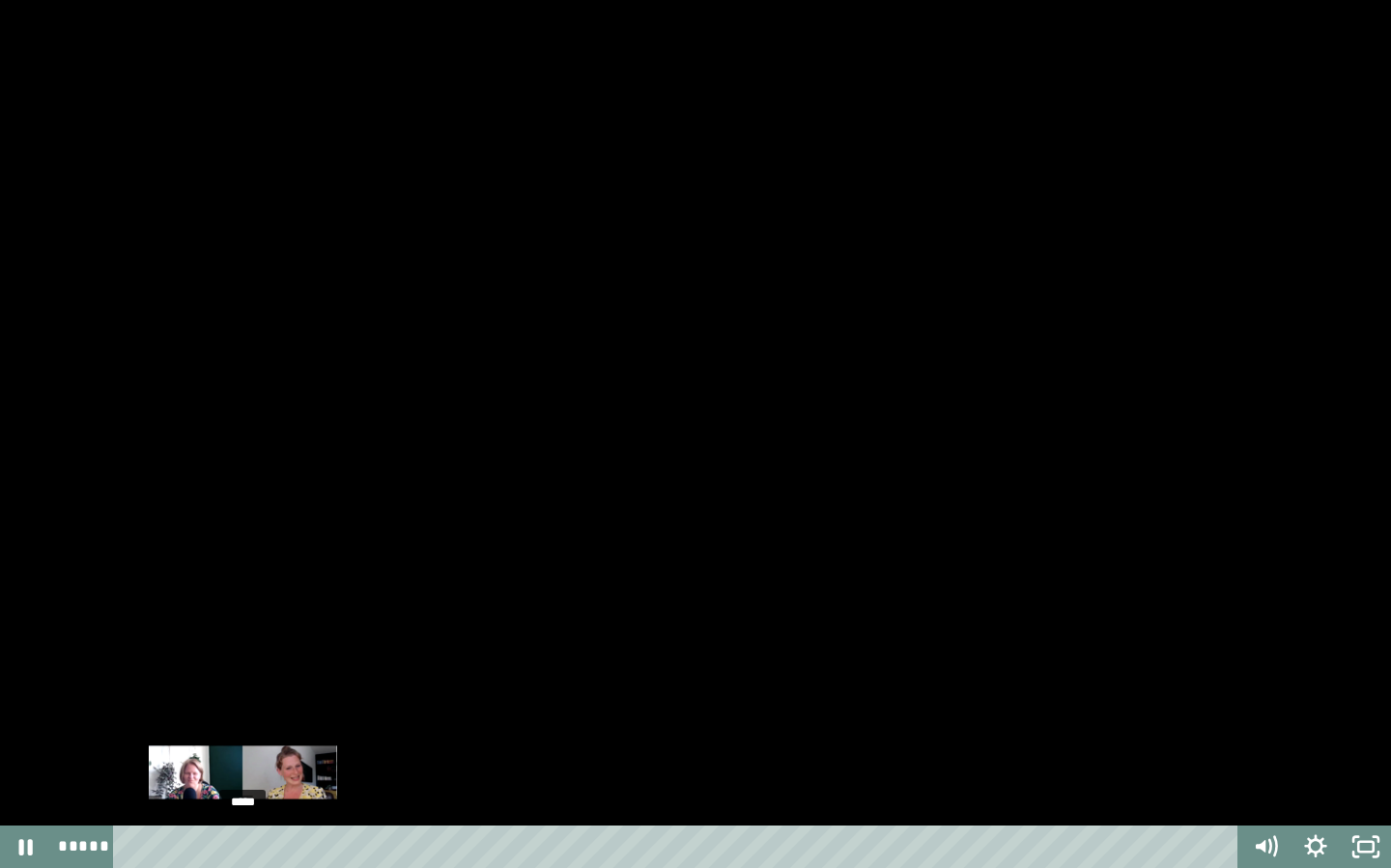 click at bounding box center [247, 847] 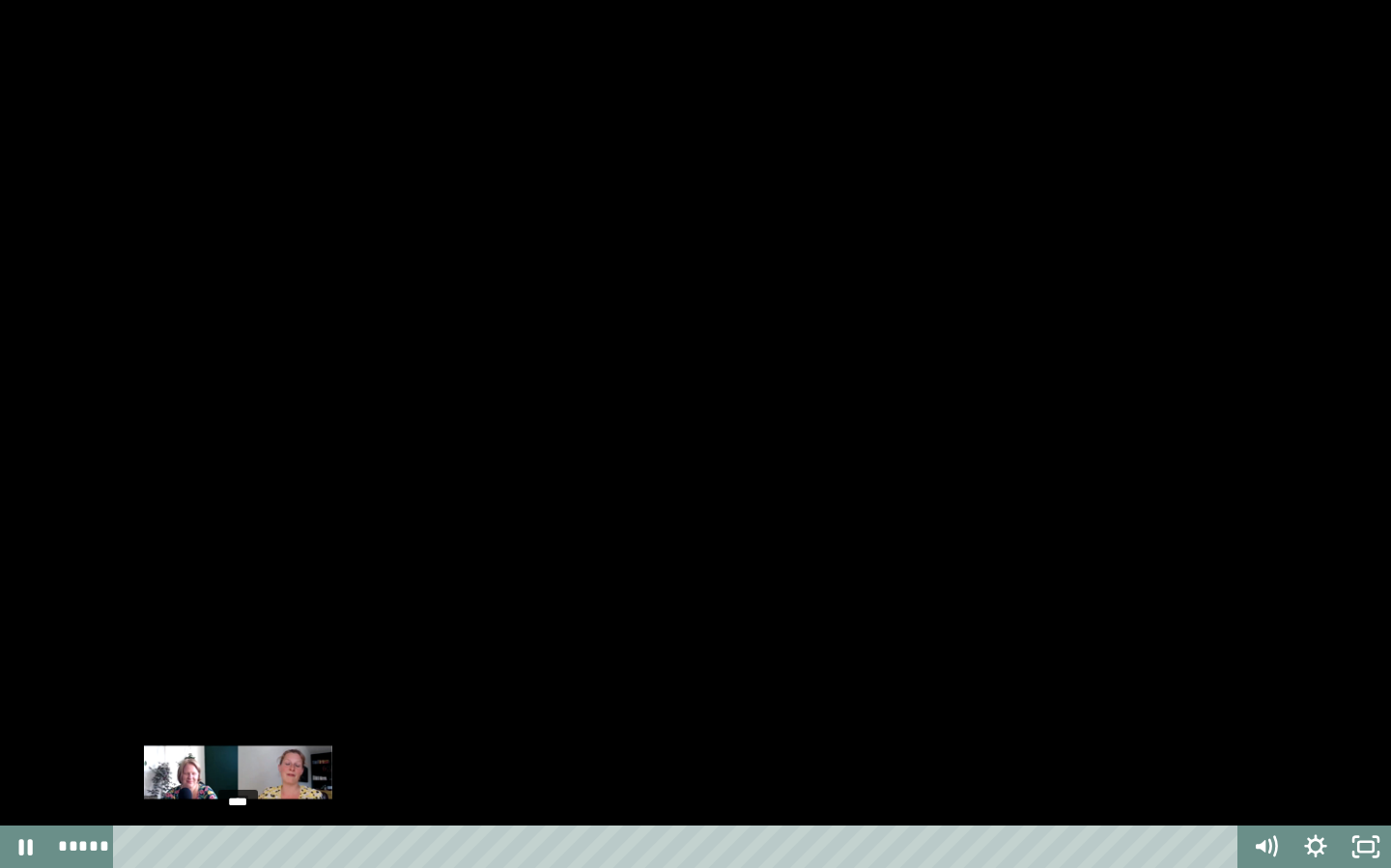 click at bounding box center (243, 847) 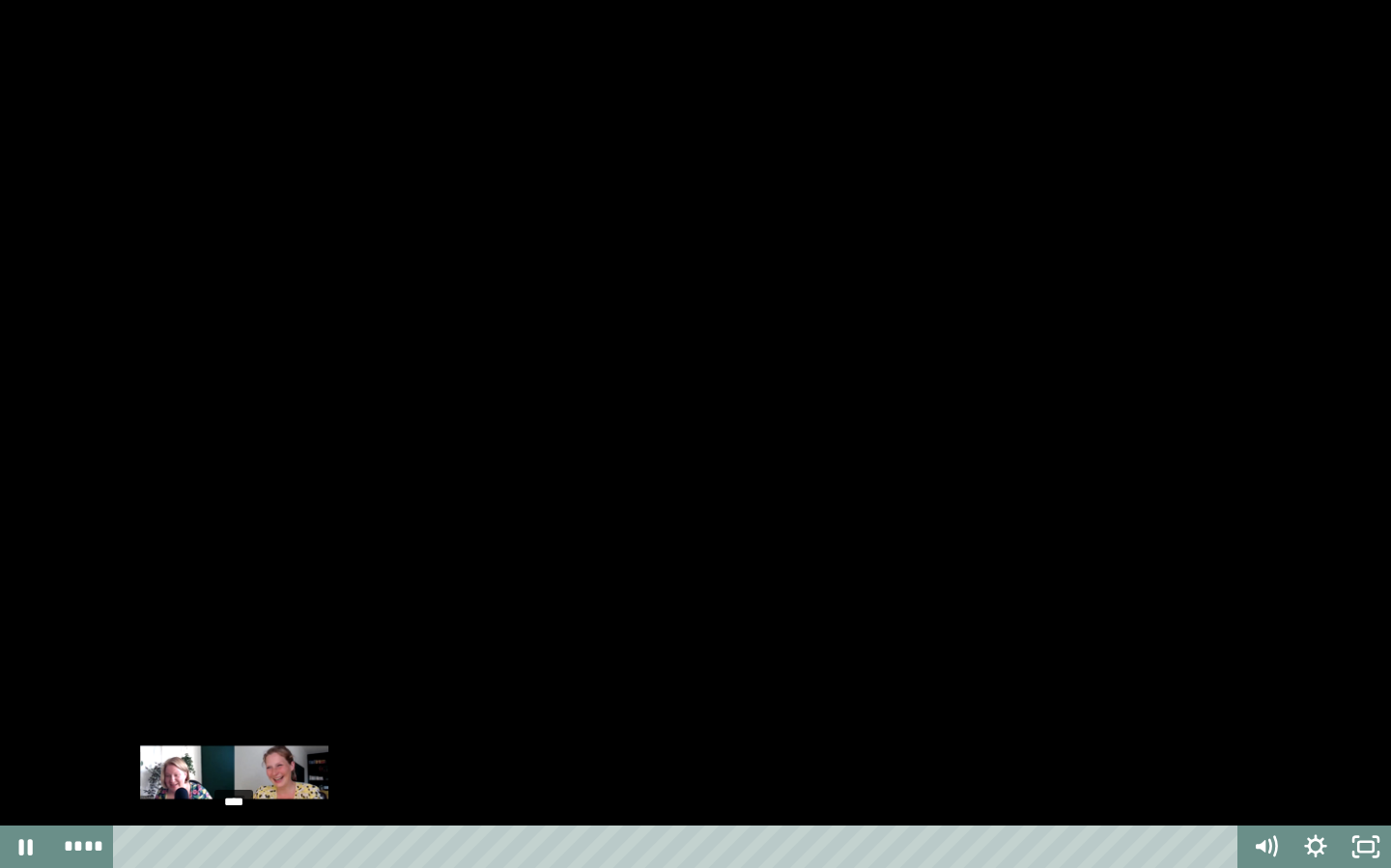 click at bounding box center [239, 847] 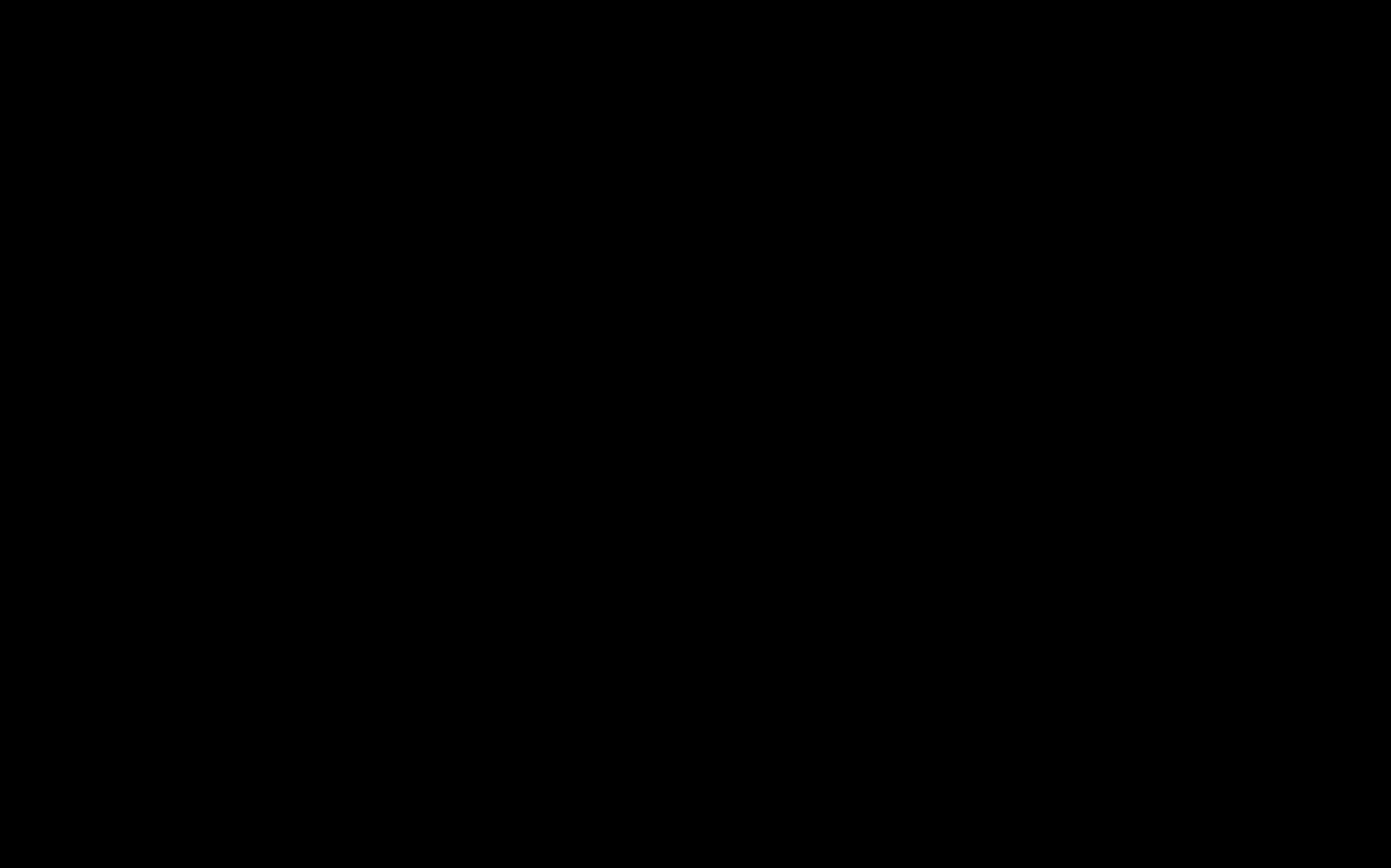click at bounding box center (696, 434) 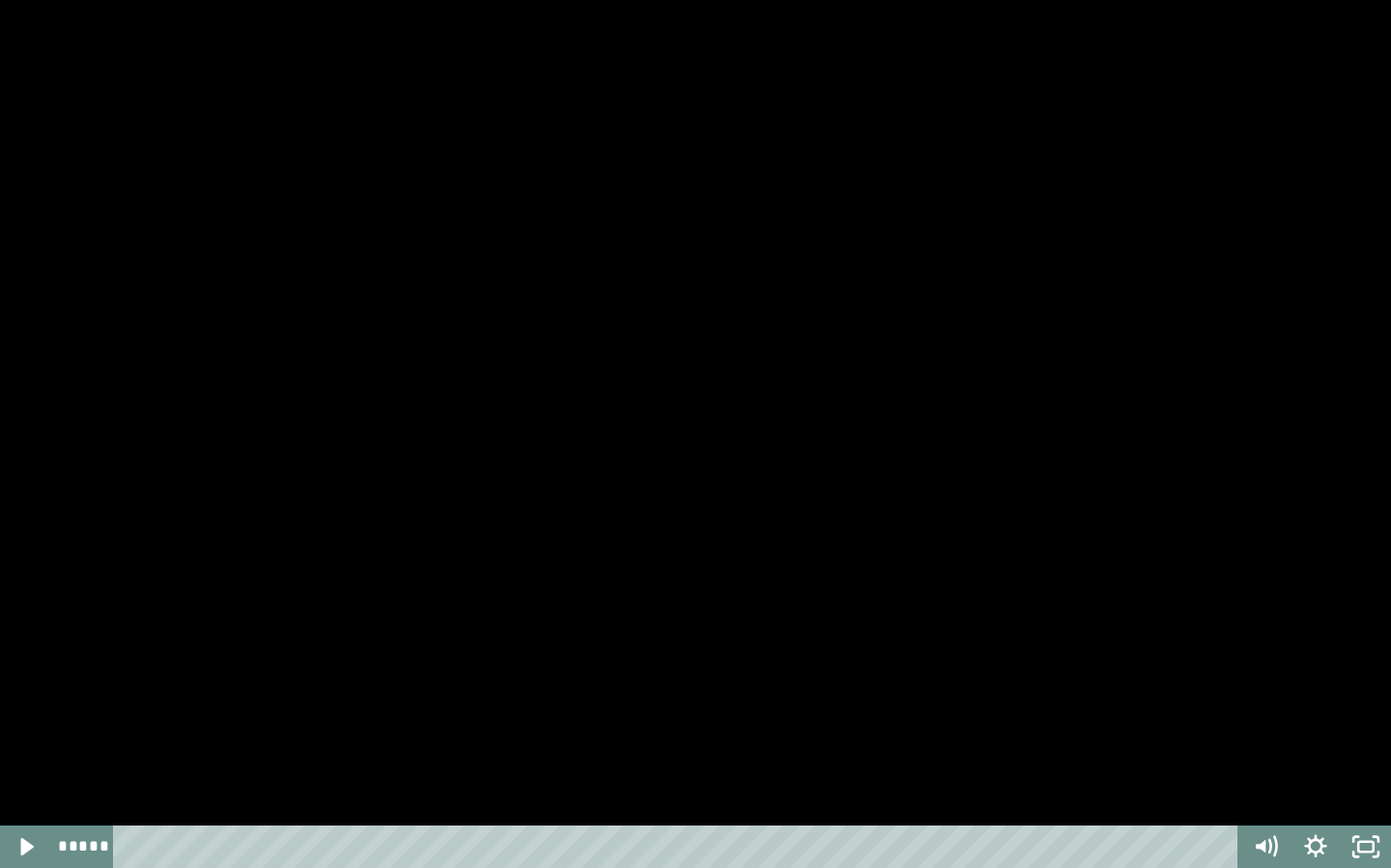 click at bounding box center (696, 434) 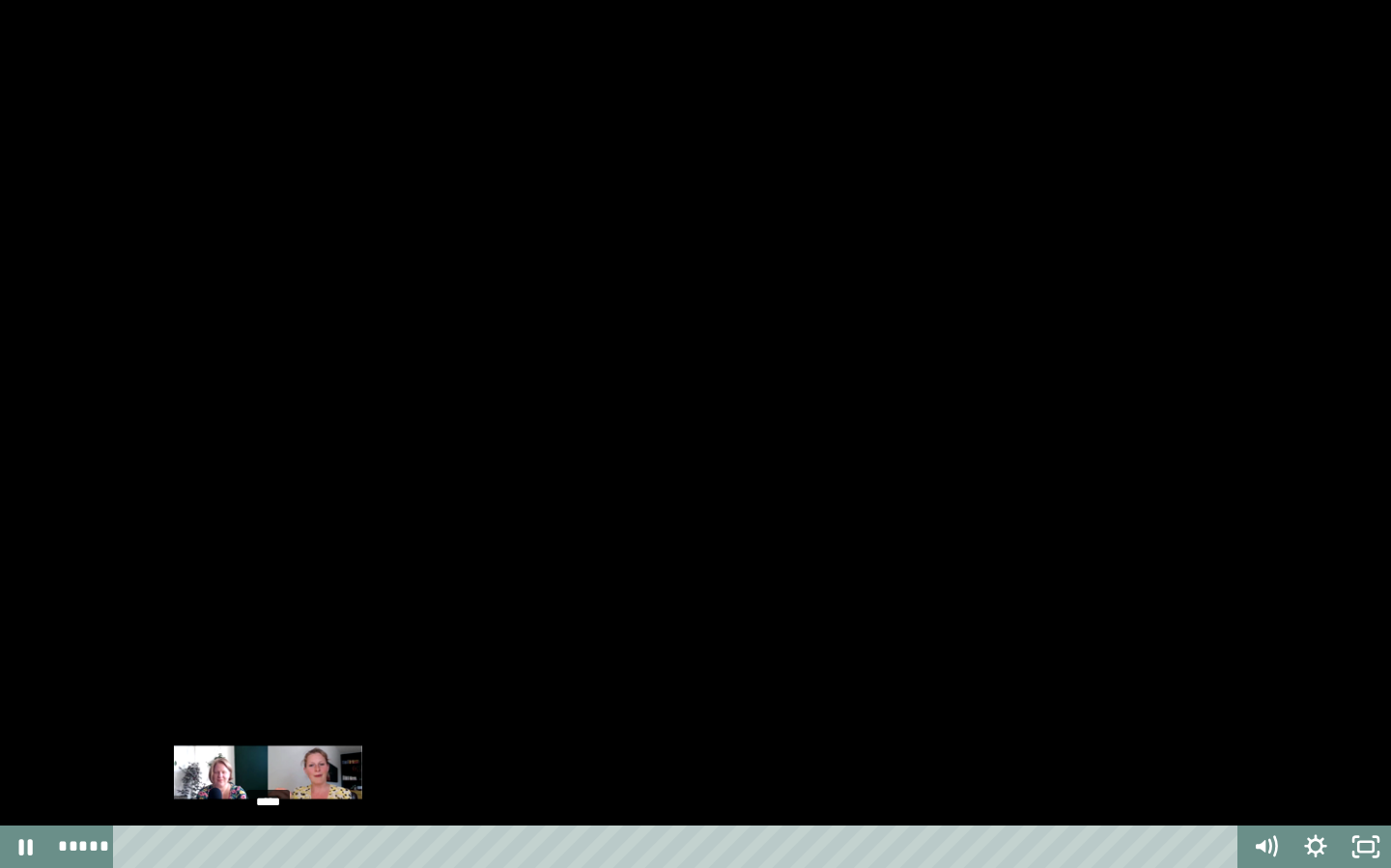 click at bounding box center [268, 847] 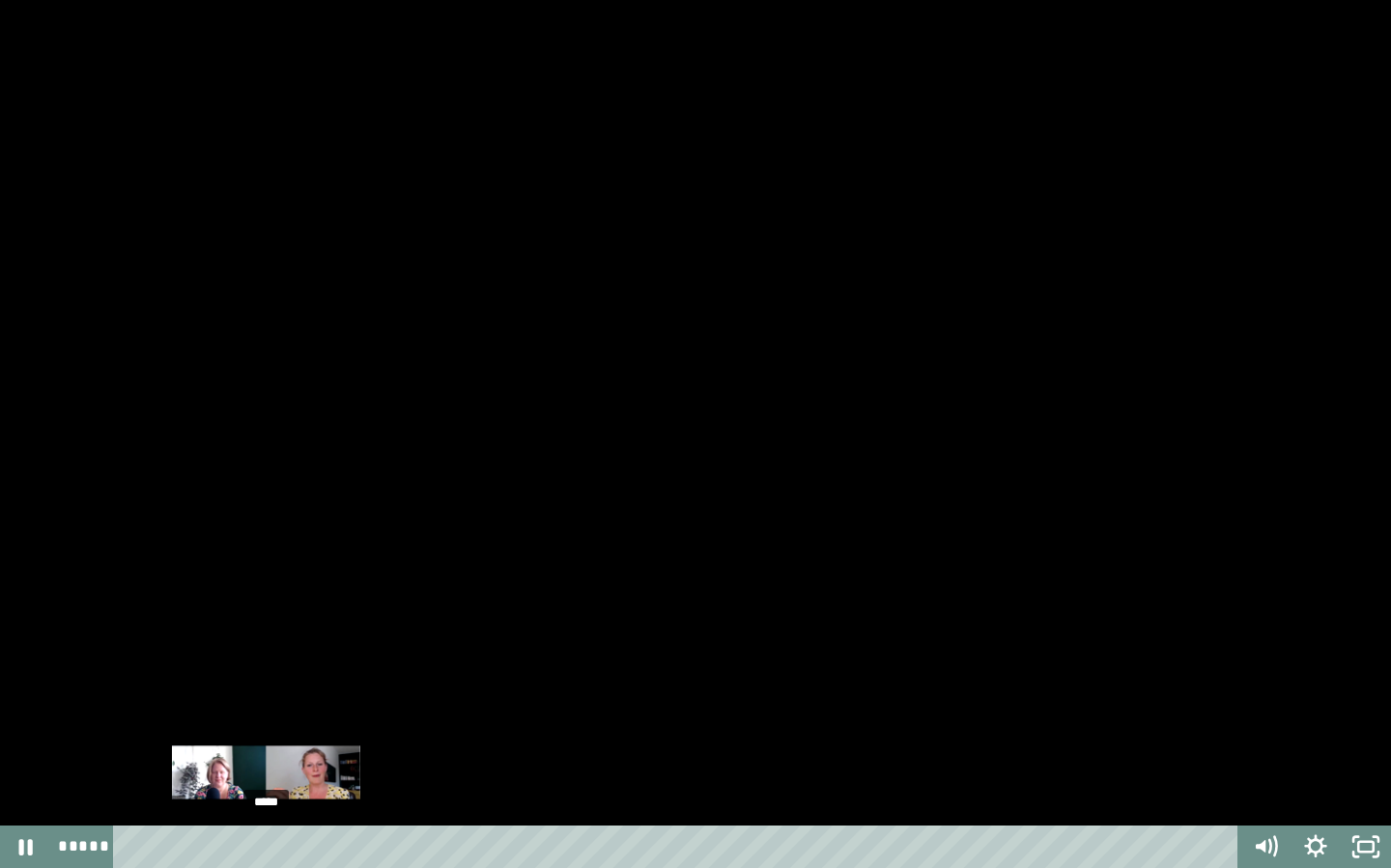 click at bounding box center (269, 847) 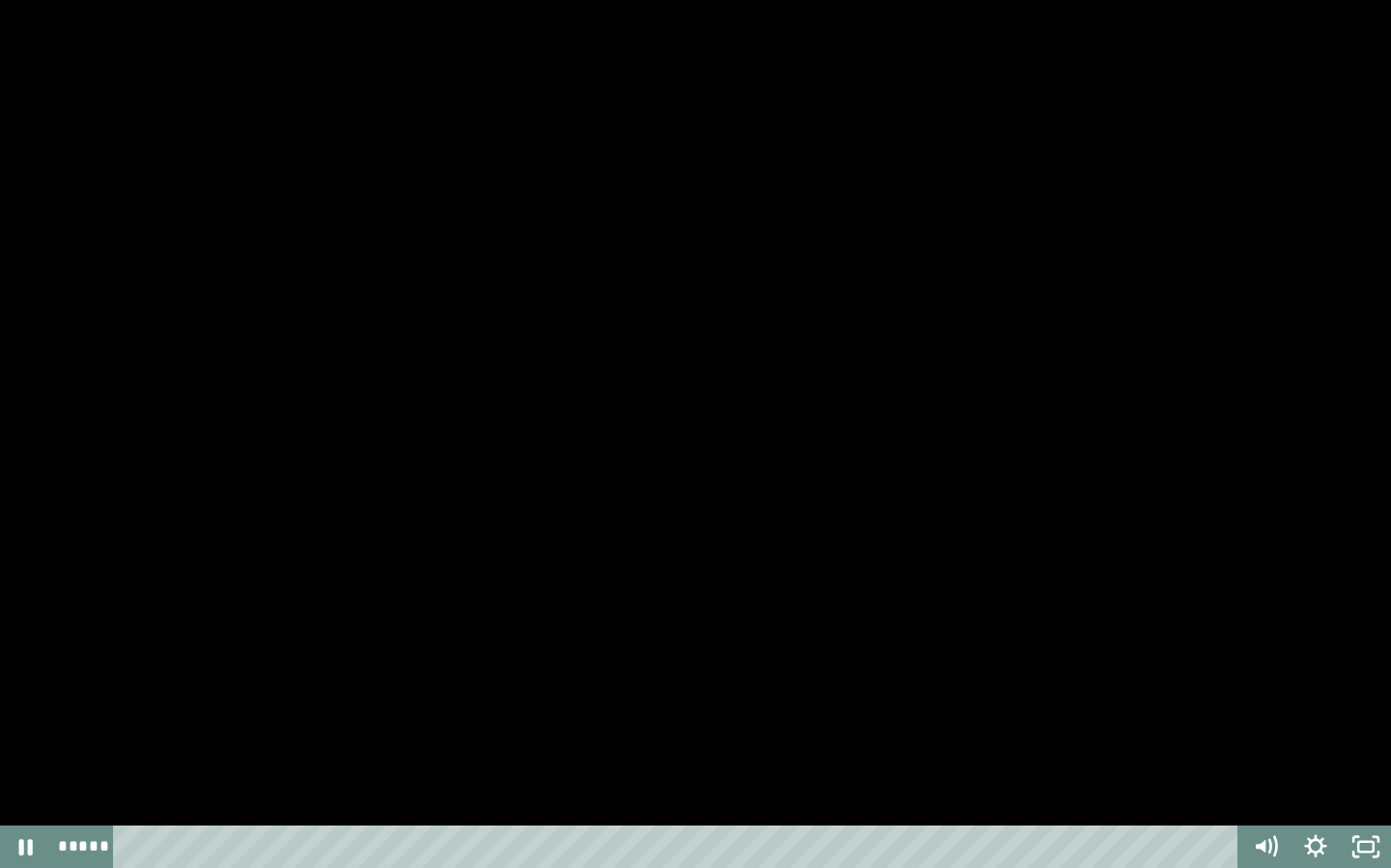 click at bounding box center [696, 434] 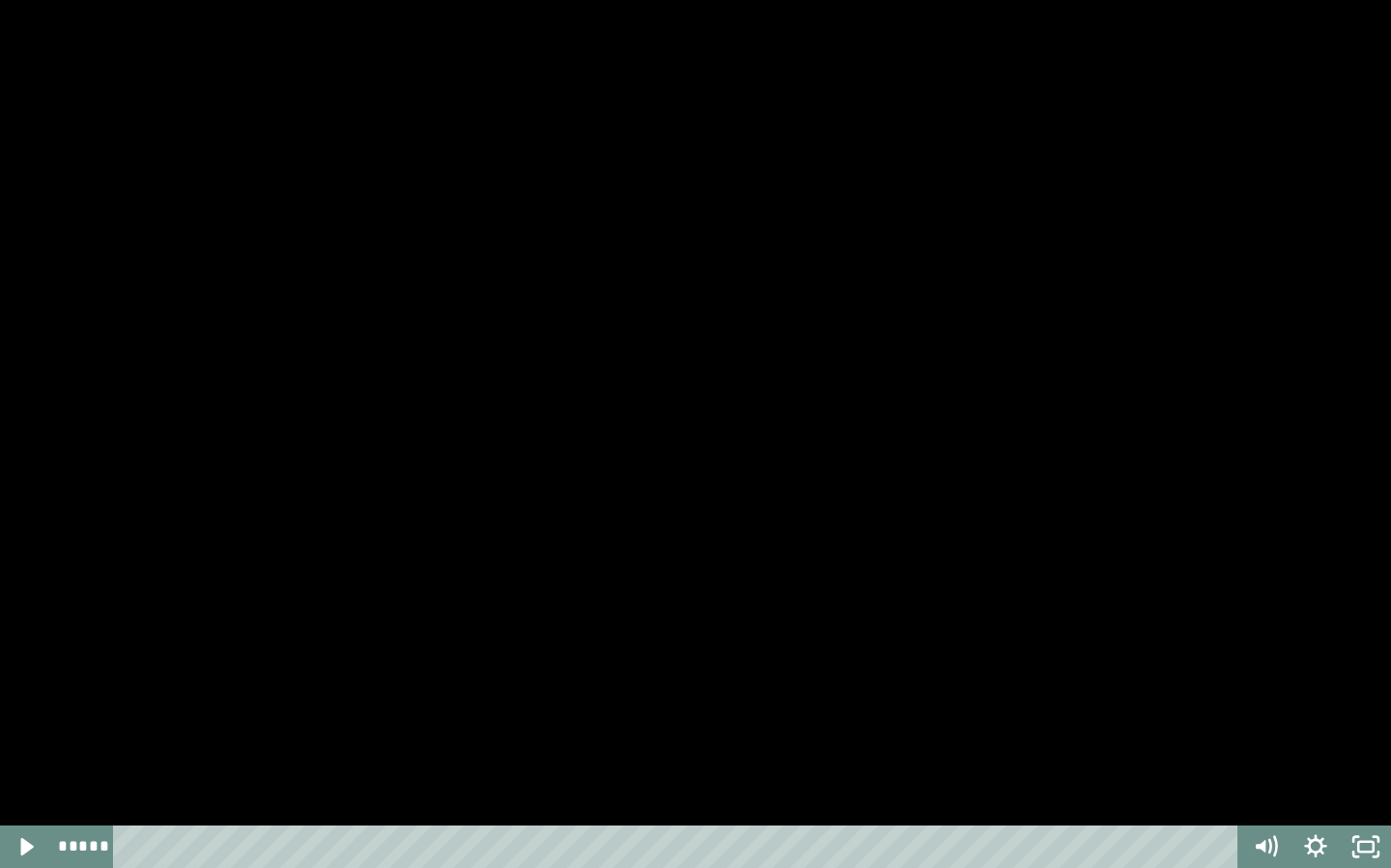 click at bounding box center [696, 434] 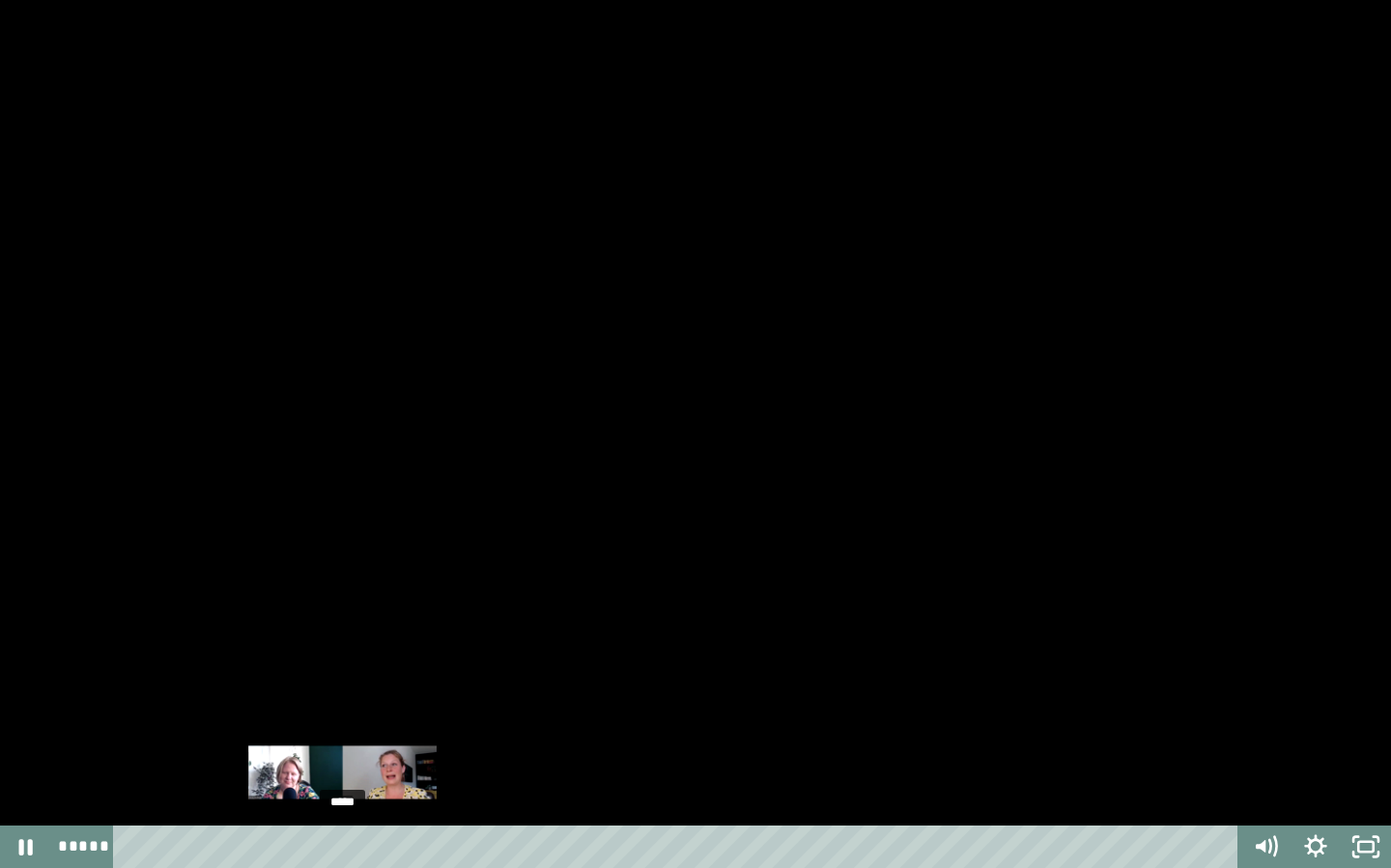 click on "*****" at bounding box center [679, 847] 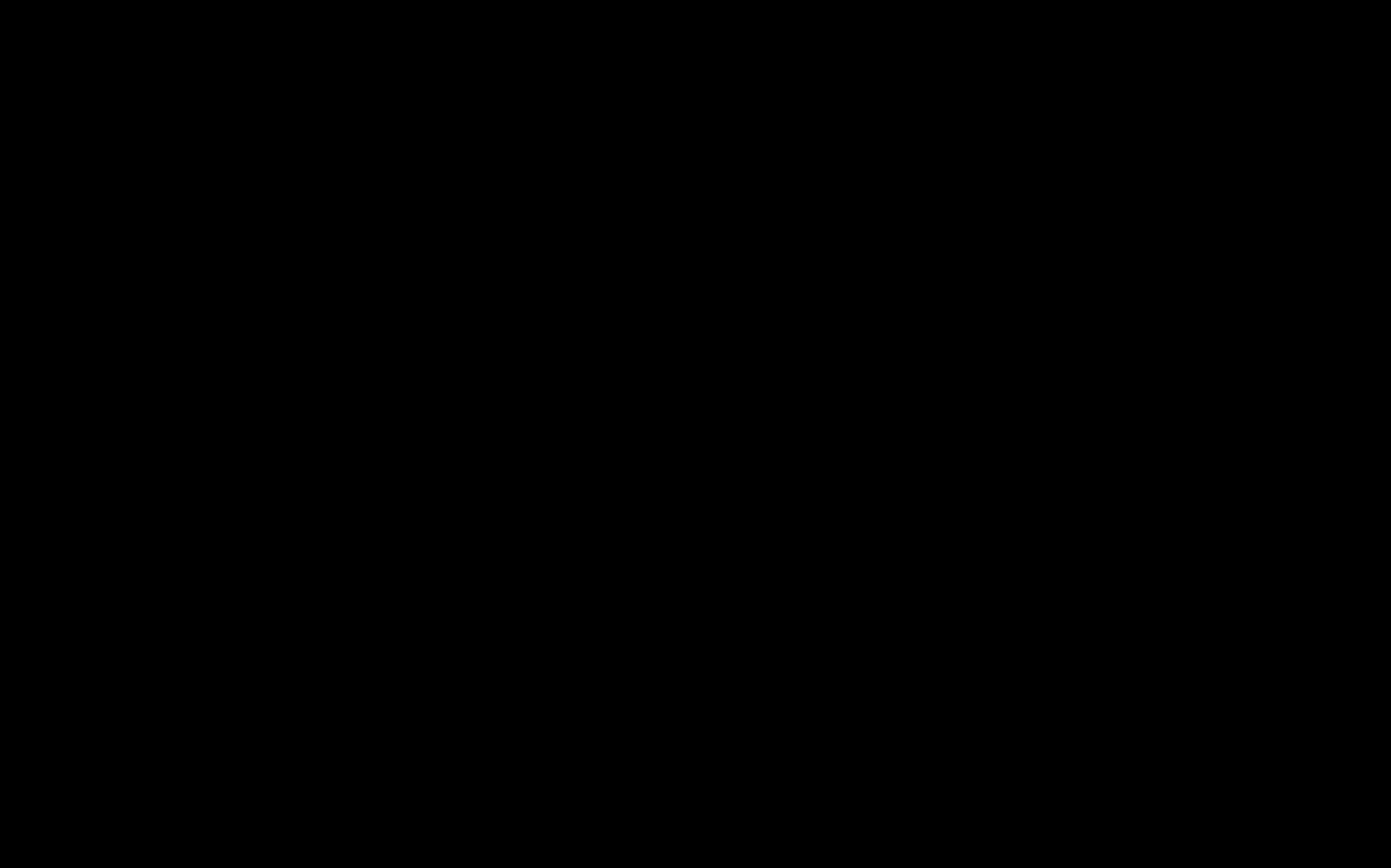 click at bounding box center [696, 434] 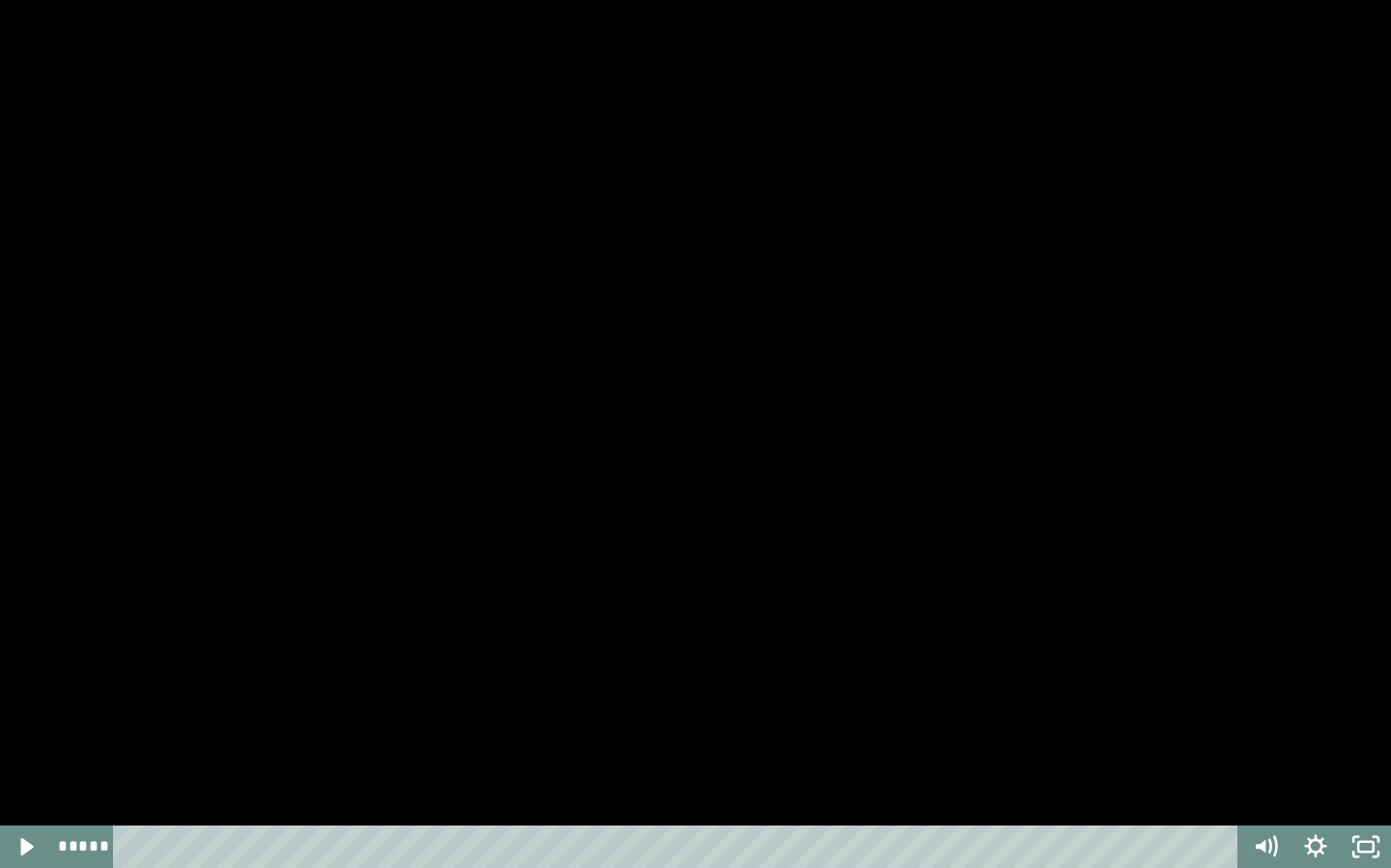 click at bounding box center [696, 434] 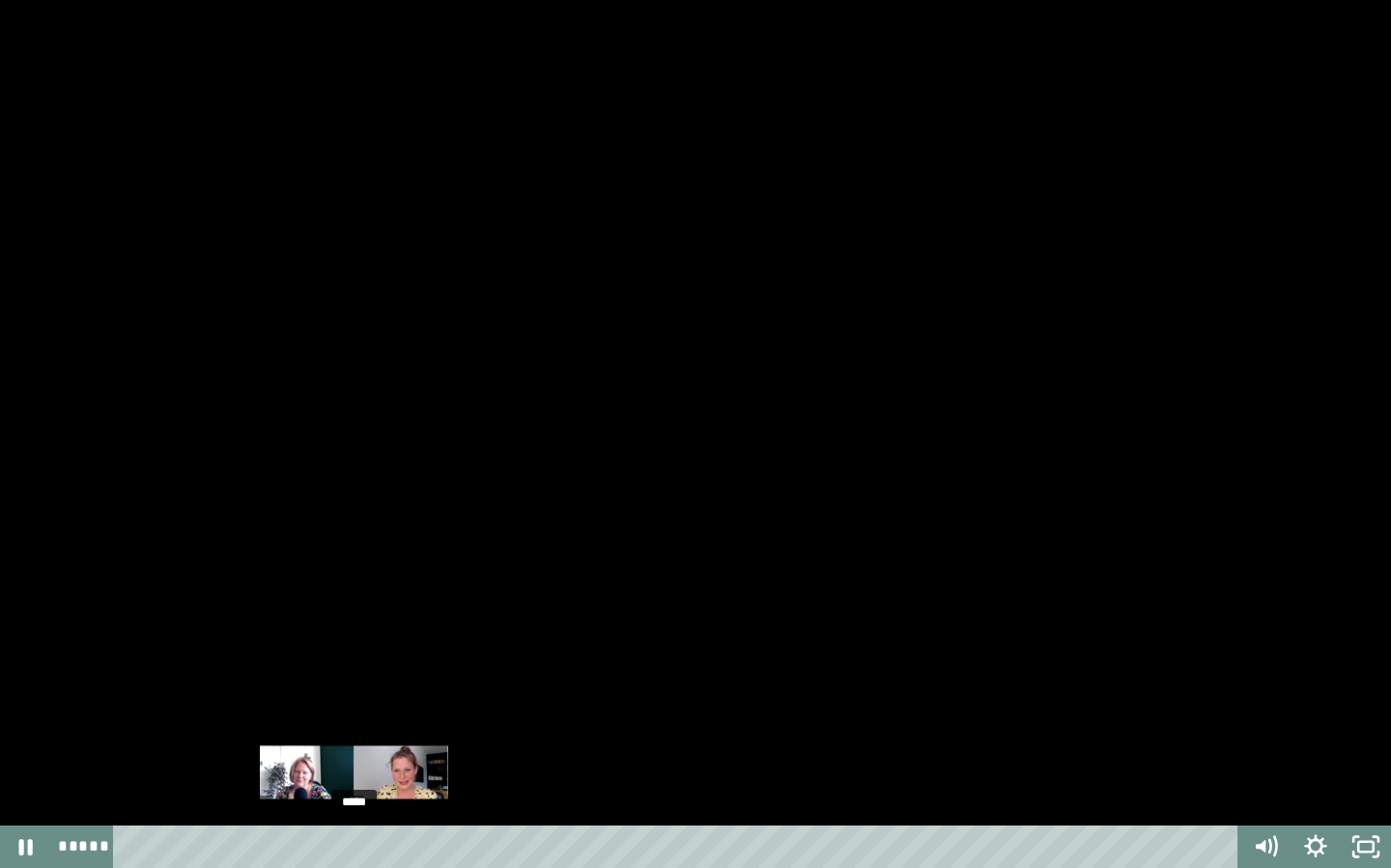 click on "*****" at bounding box center [679, 847] 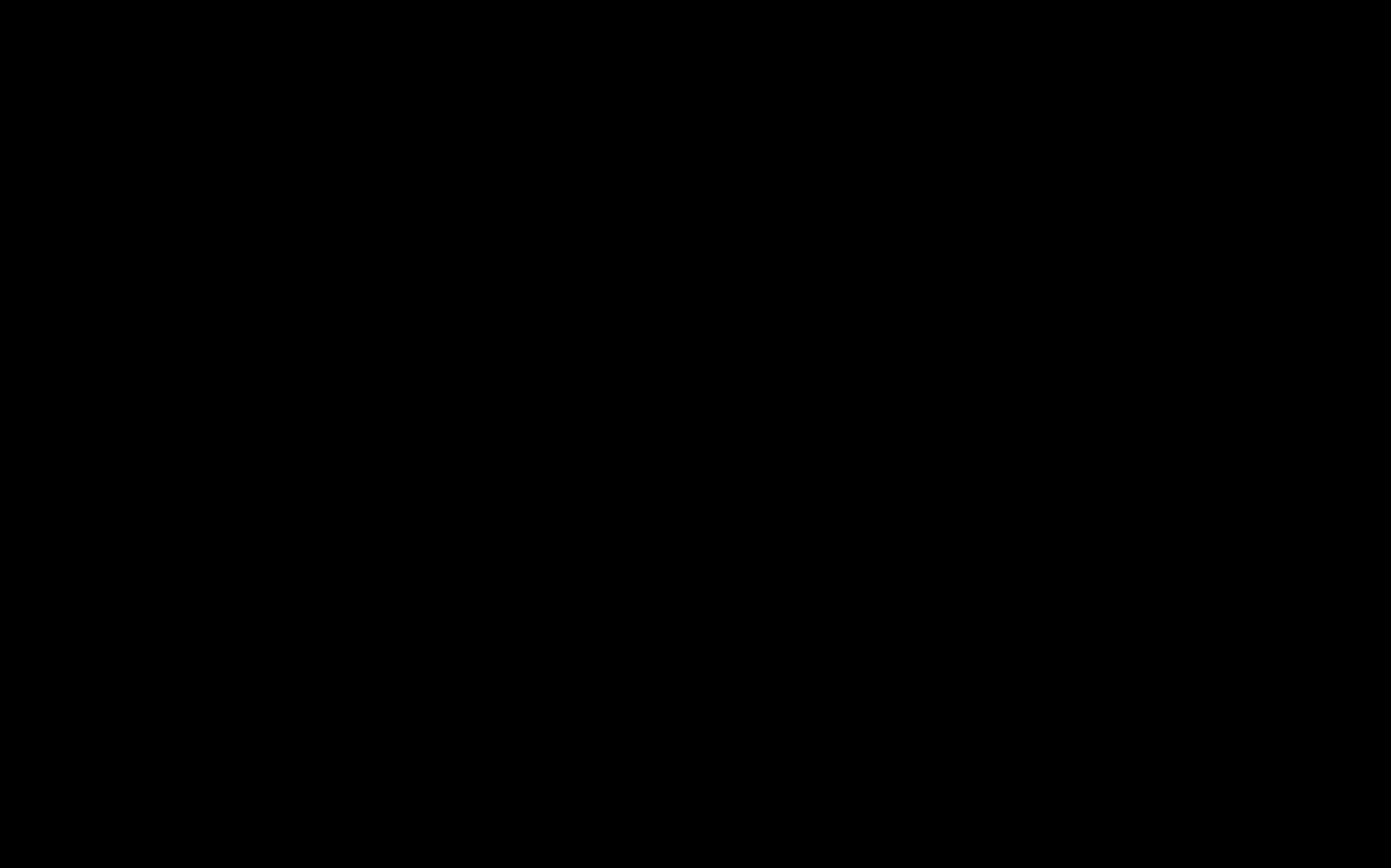 click at bounding box center [696, 434] 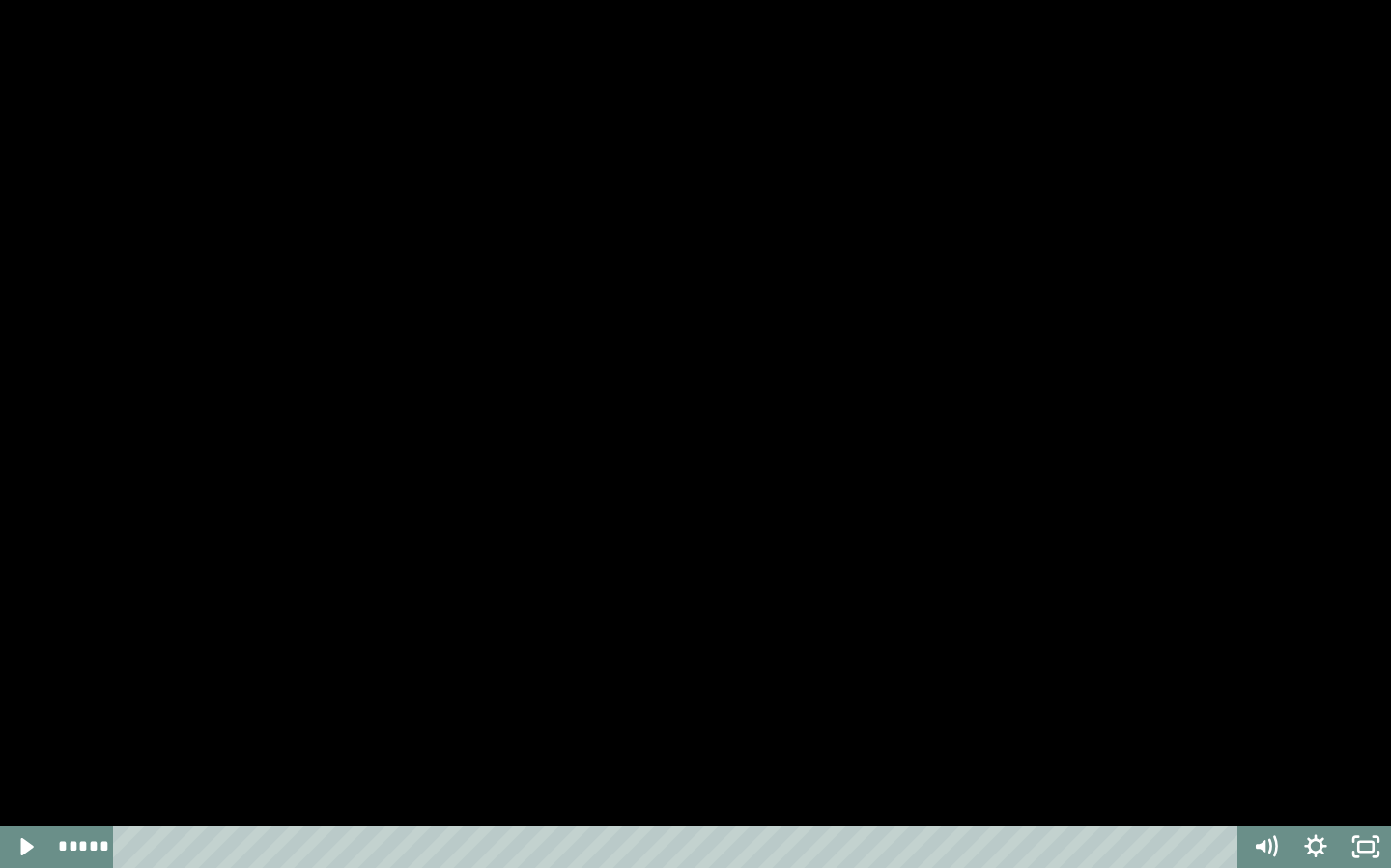 click at bounding box center [696, 434] 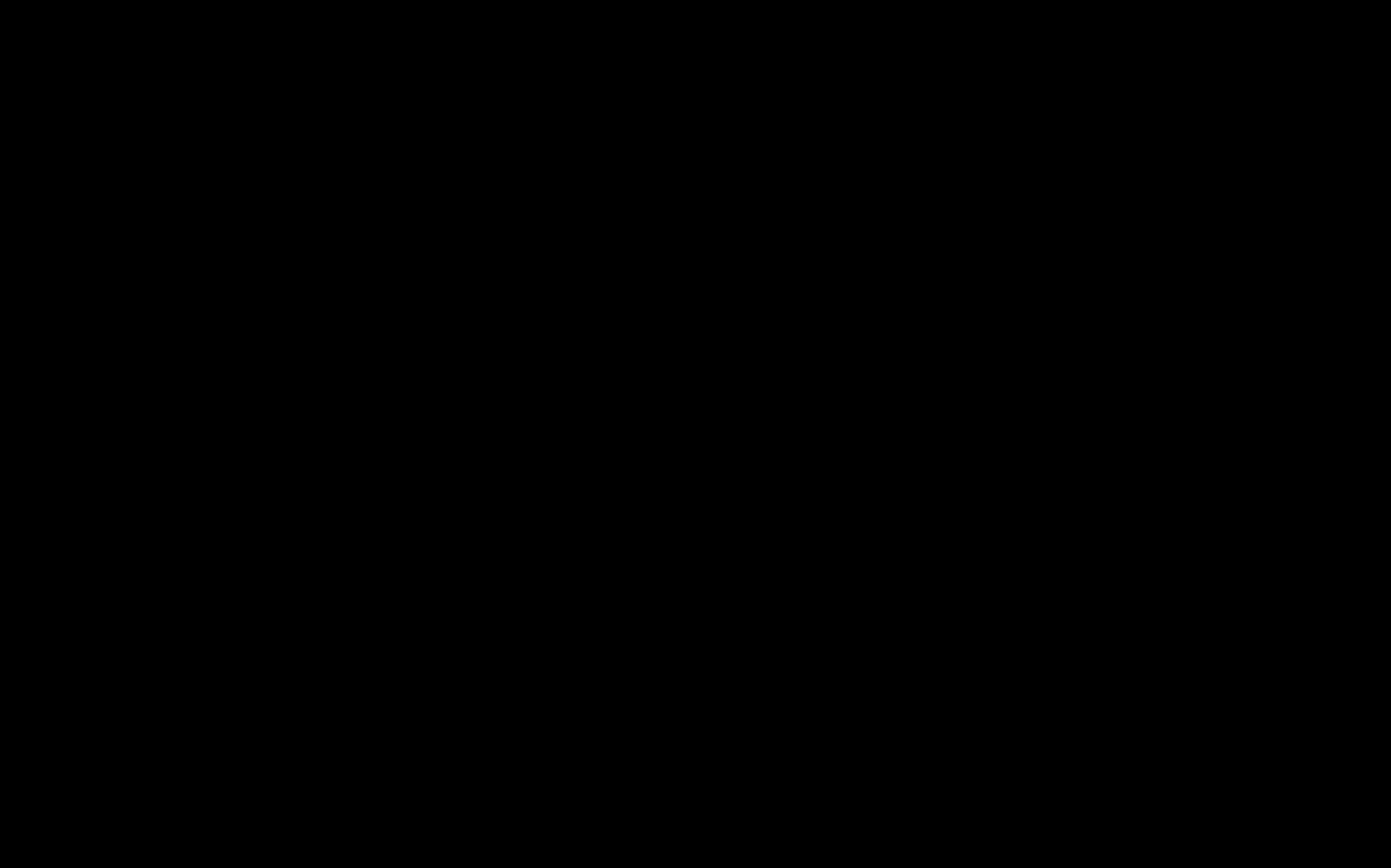 click at bounding box center (696, 434) 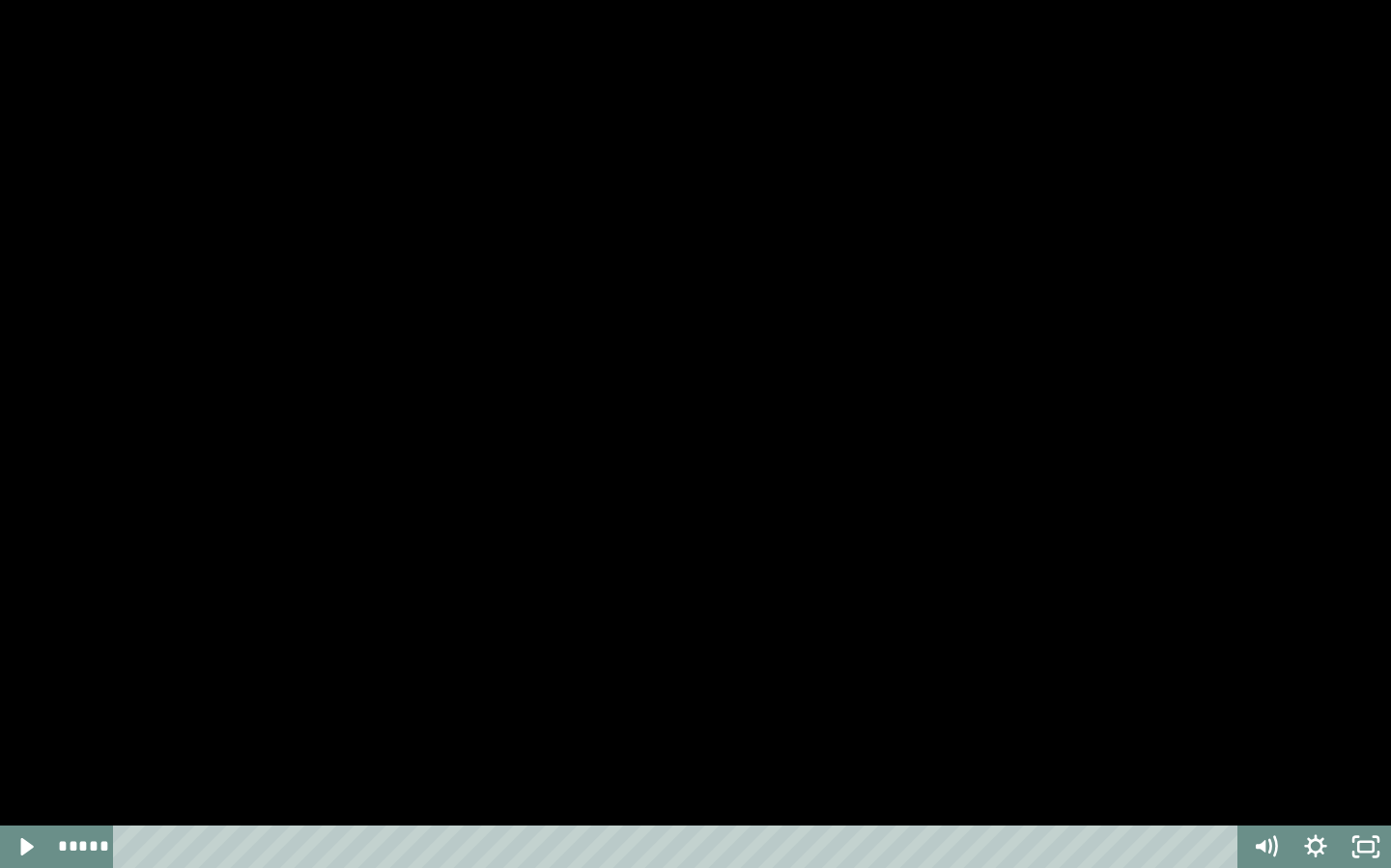 click at bounding box center [696, 434] 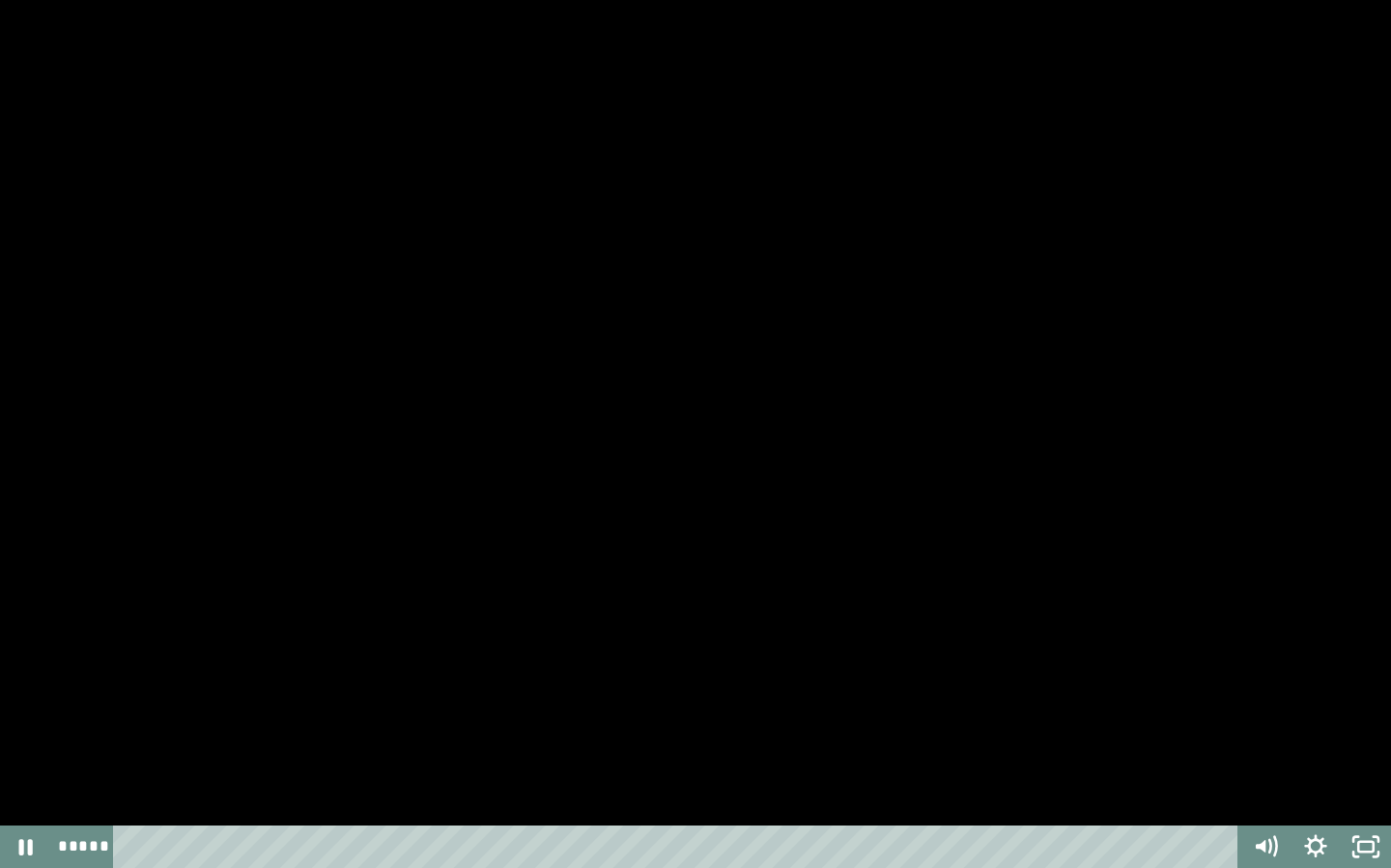click at bounding box center (696, 434) 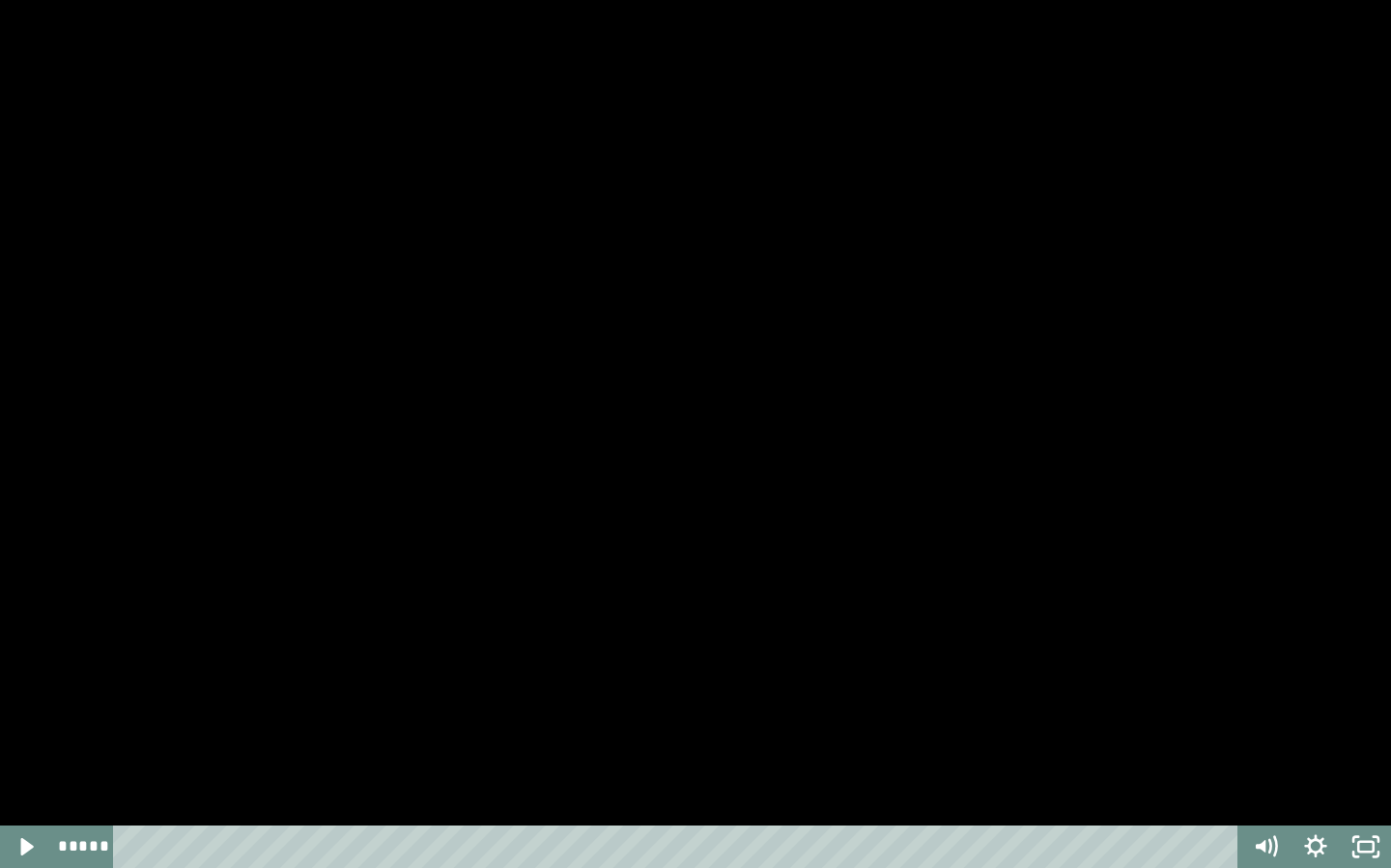 click at bounding box center [696, 434] 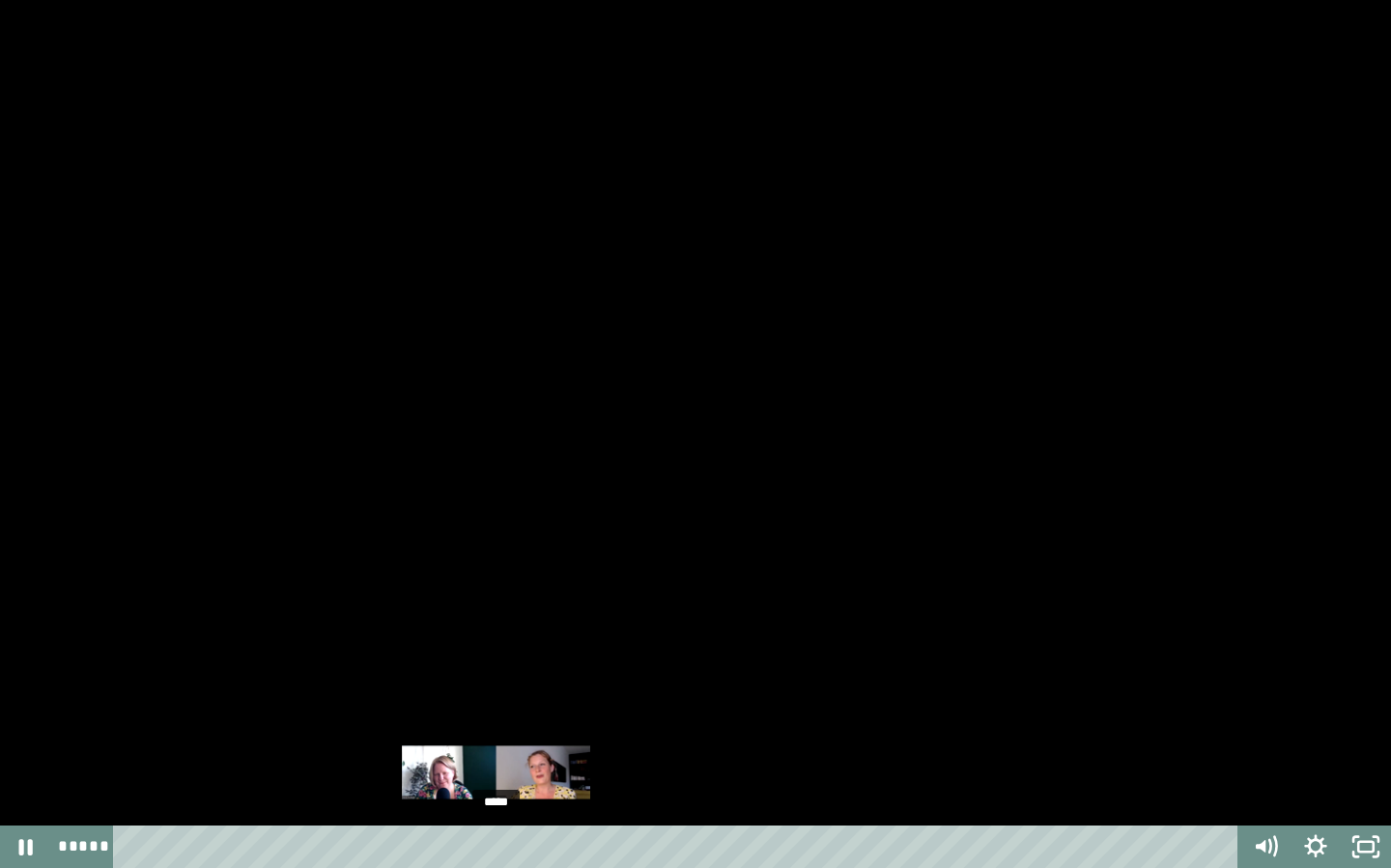 click on "*****" at bounding box center (679, 847) 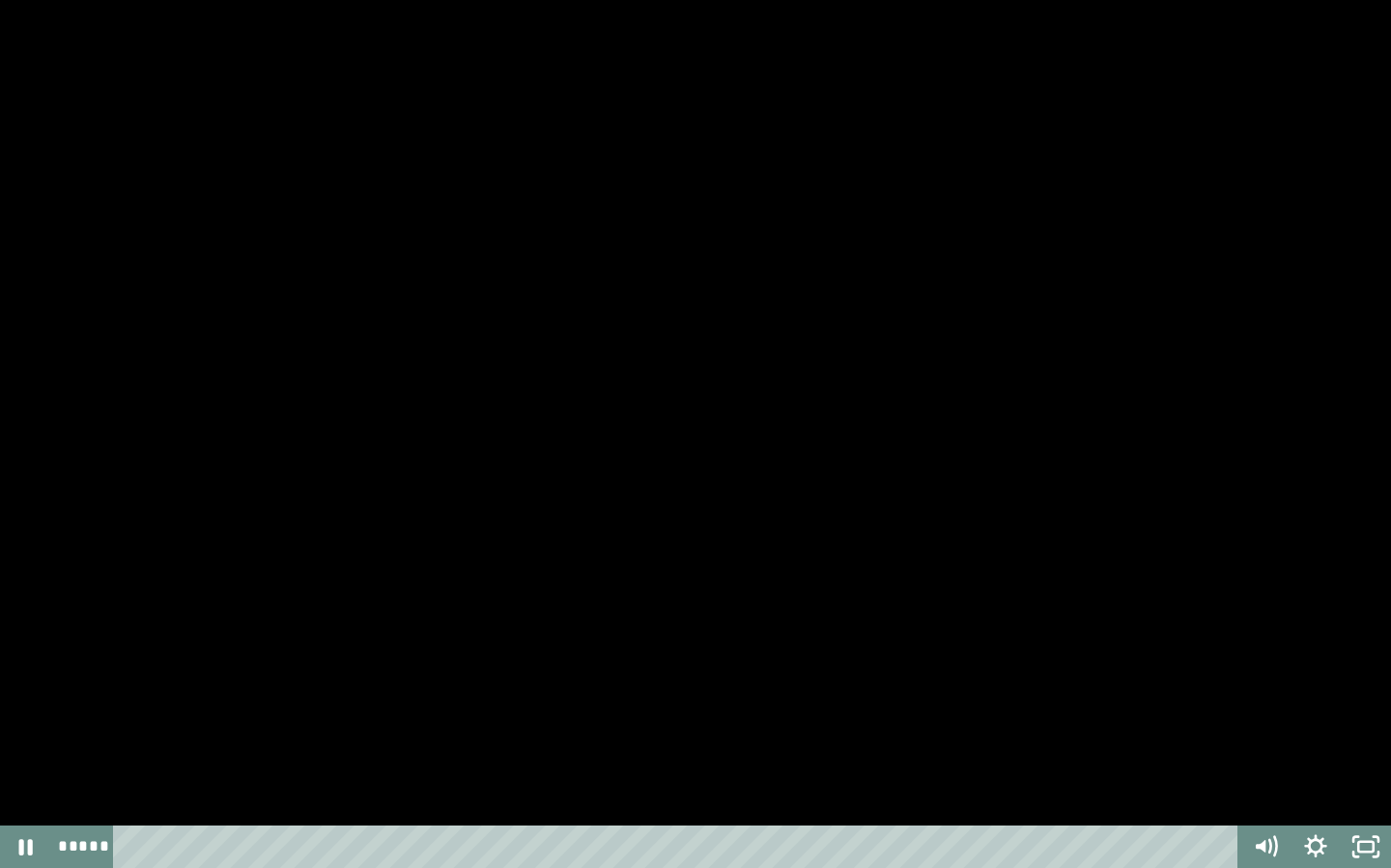 click at bounding box center (696, 434) 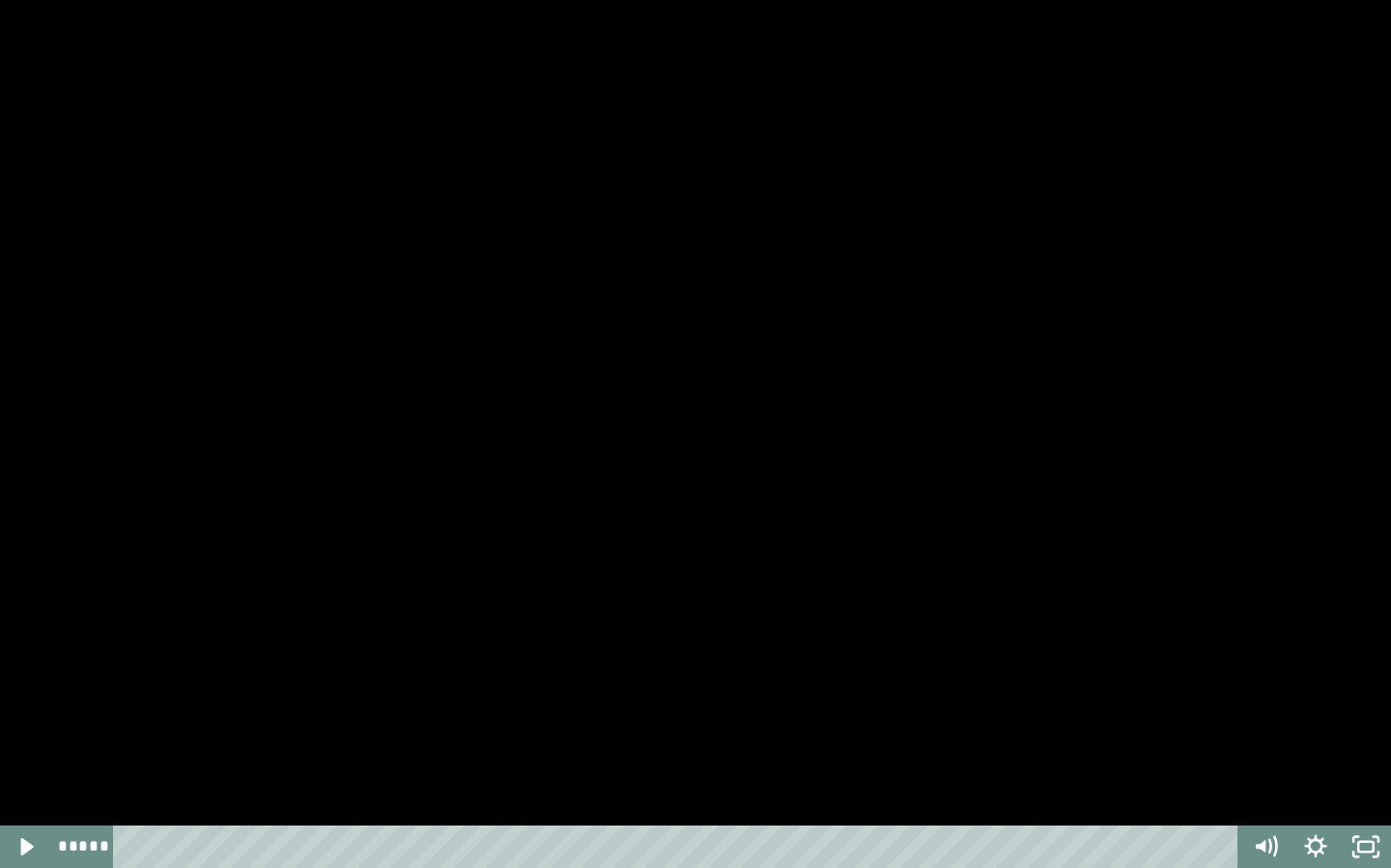 click at bounding box center (696, 434) 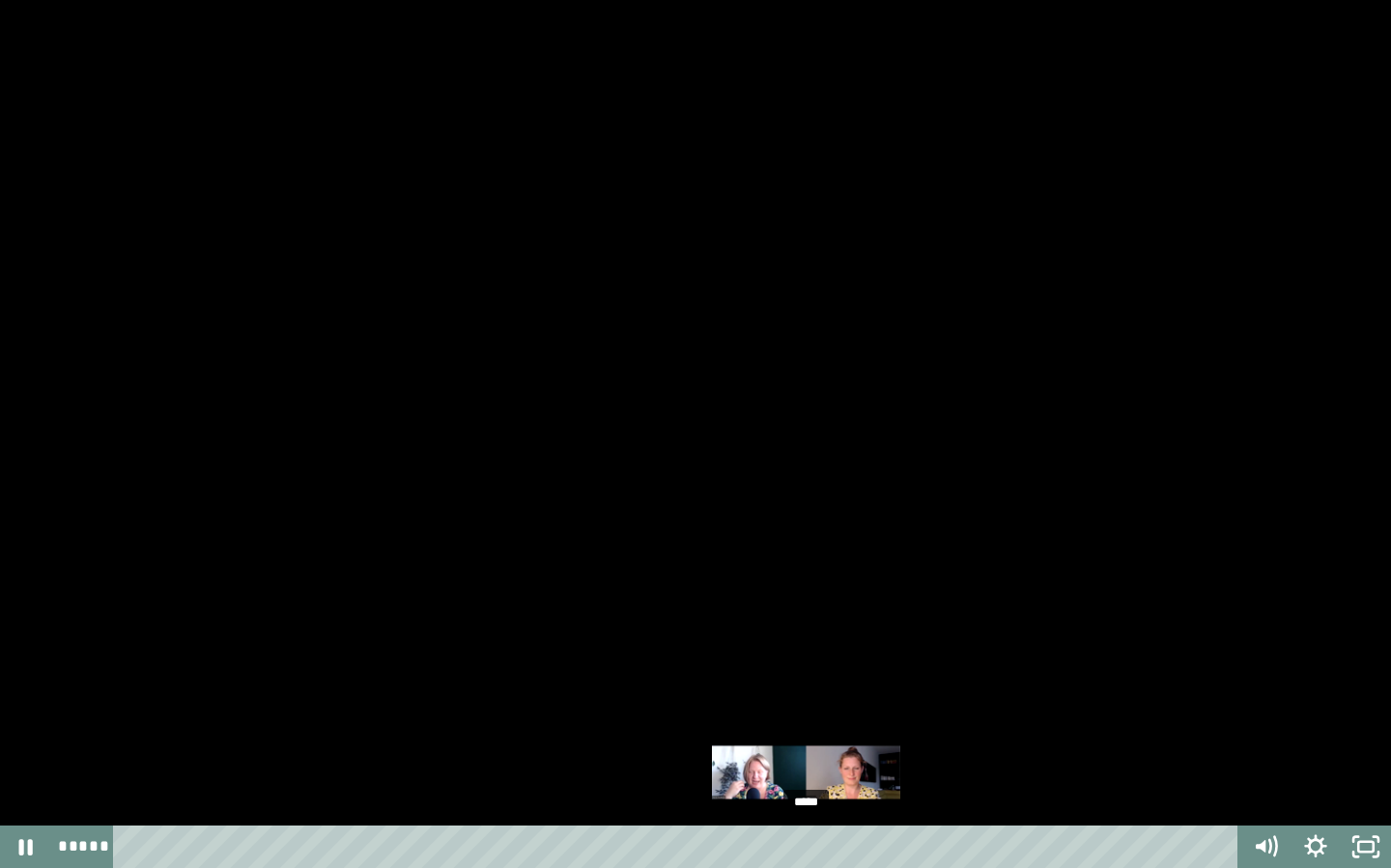click on "*****" at bounding box center (679, 847) 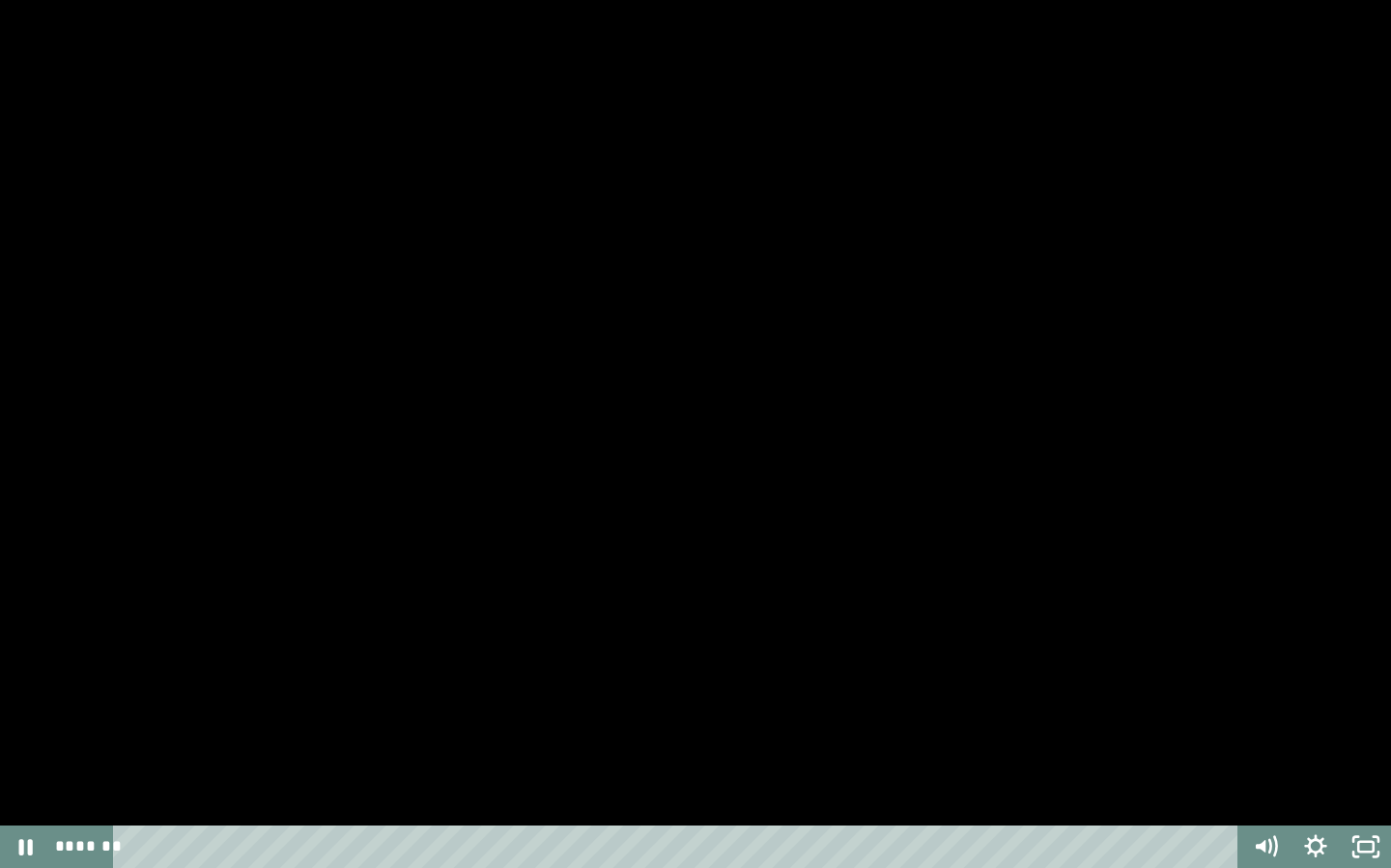 click at bounding box center [696, 434] 